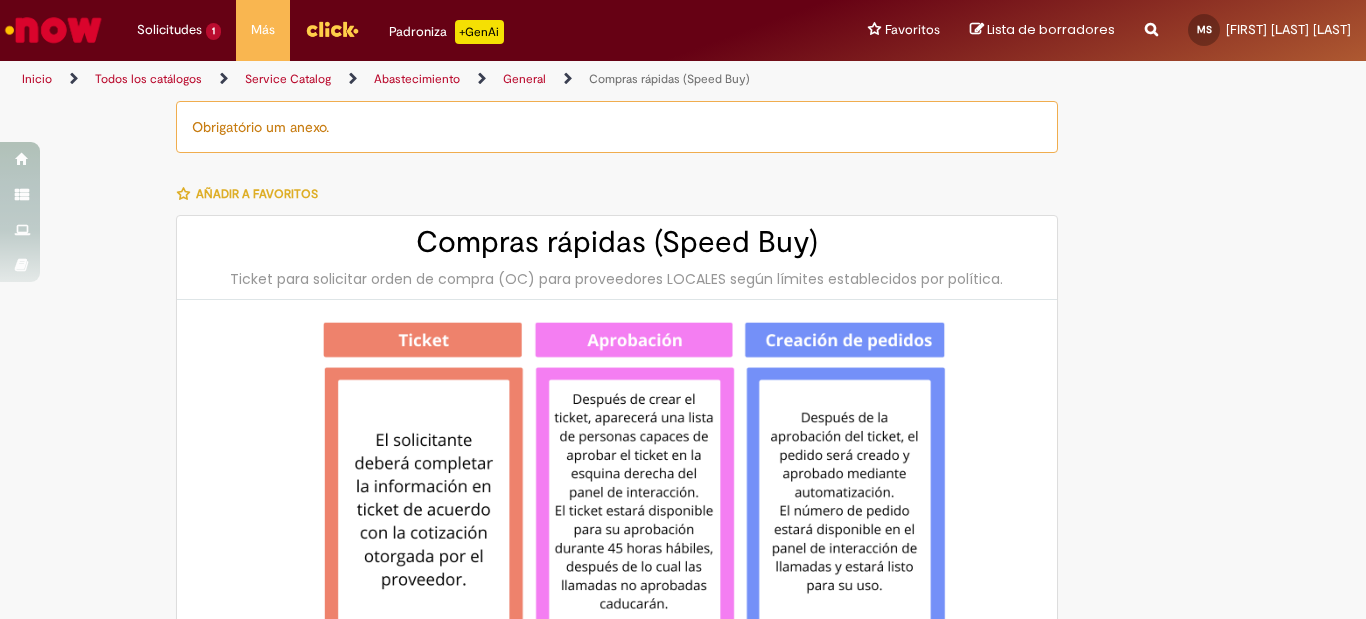 scroll, scrollTop: 0, scrollLeft: 0, axis: both 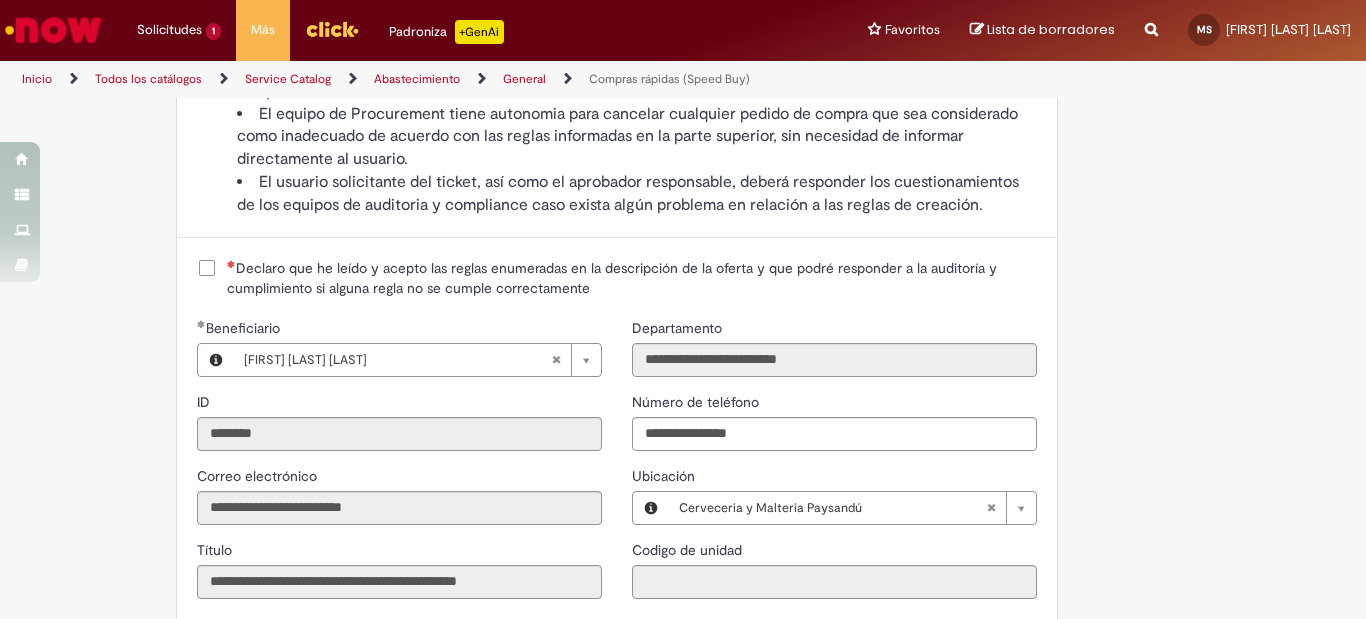 click on "Declaro que he leído y acepto las reglas enumeradas en la descripción de la oferta y que podré responder a la auditoría y cumplimiento si alguna regla no se cumple correctamente" at bounding box center (632, 278) 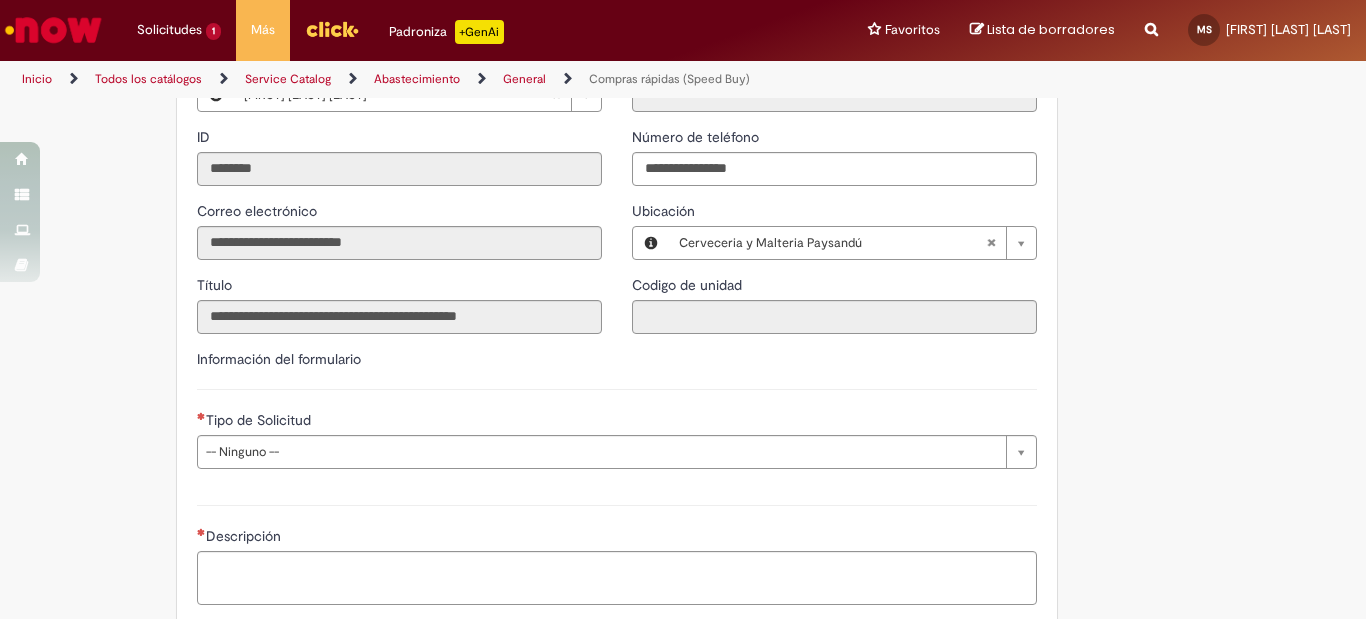 scroll, scrollTop: 2300, scrollLeft: 0, axis: vertical 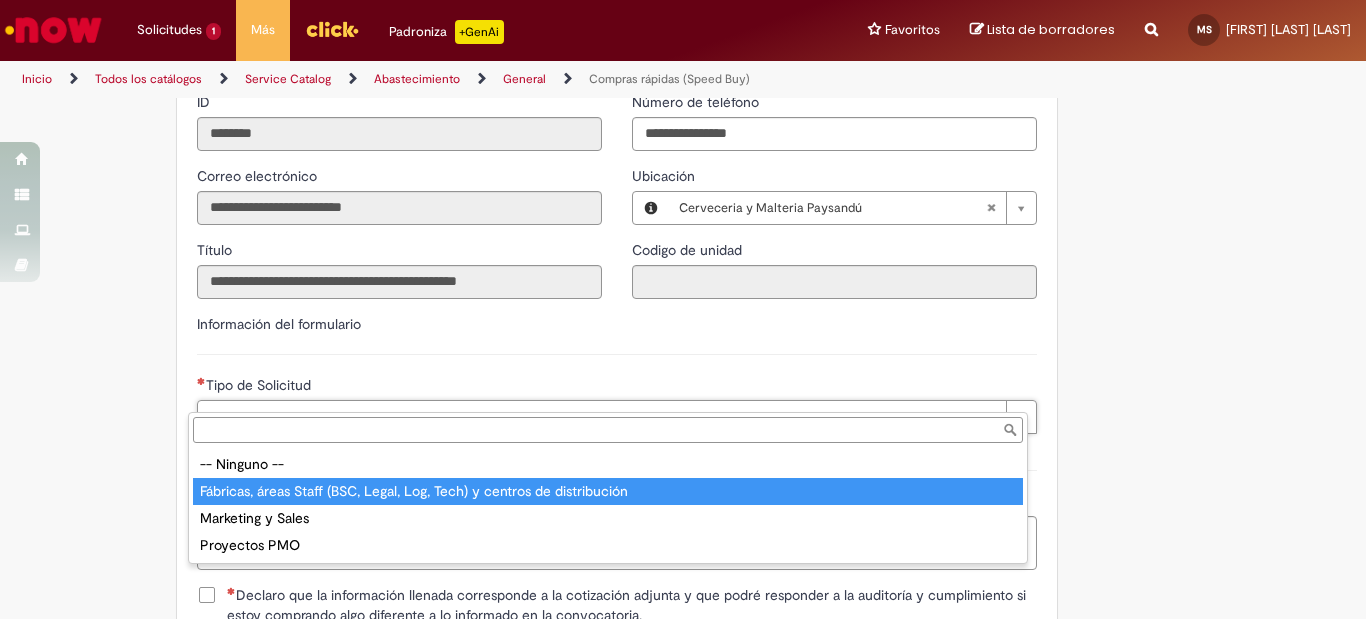 type on "**********" 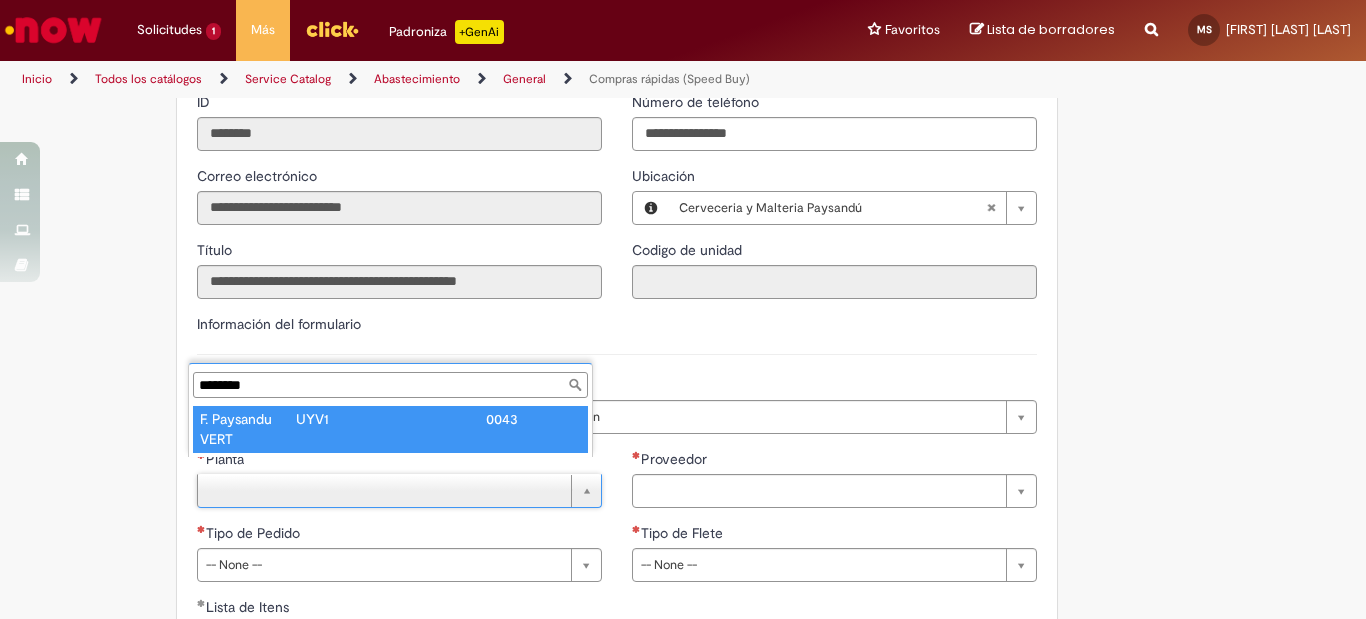 type on "********" 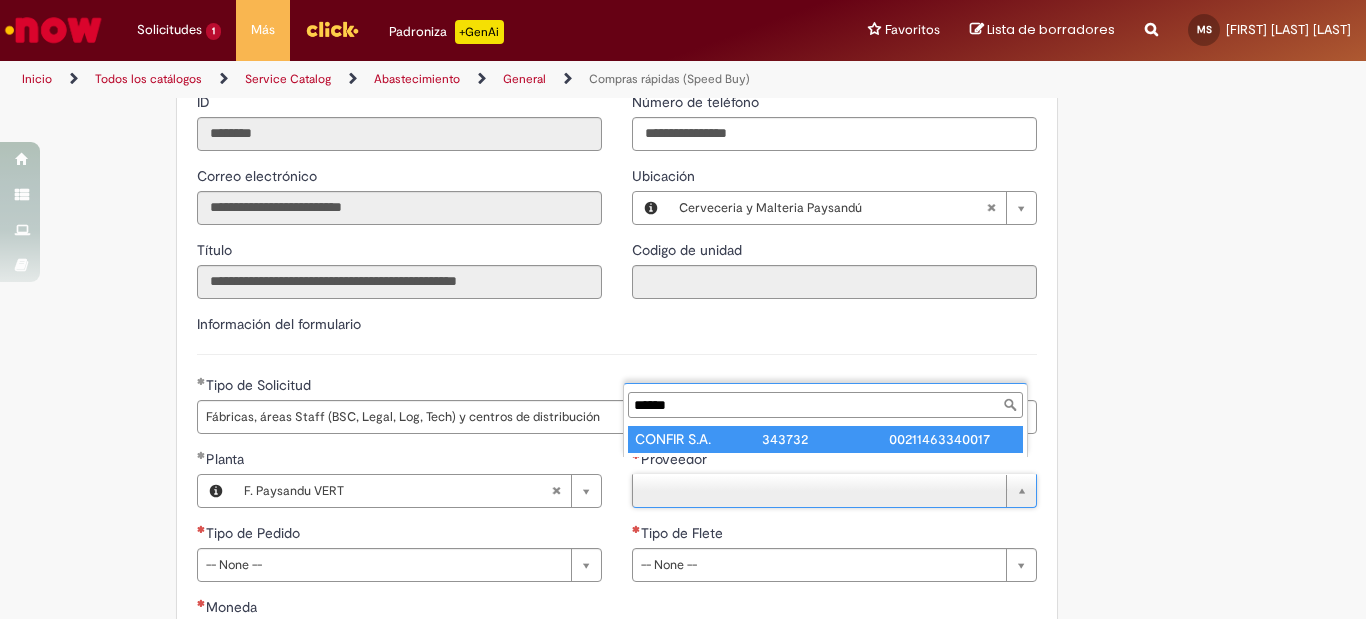 scroll, scrollTop: 0, scrollLeft: 0, axis: both 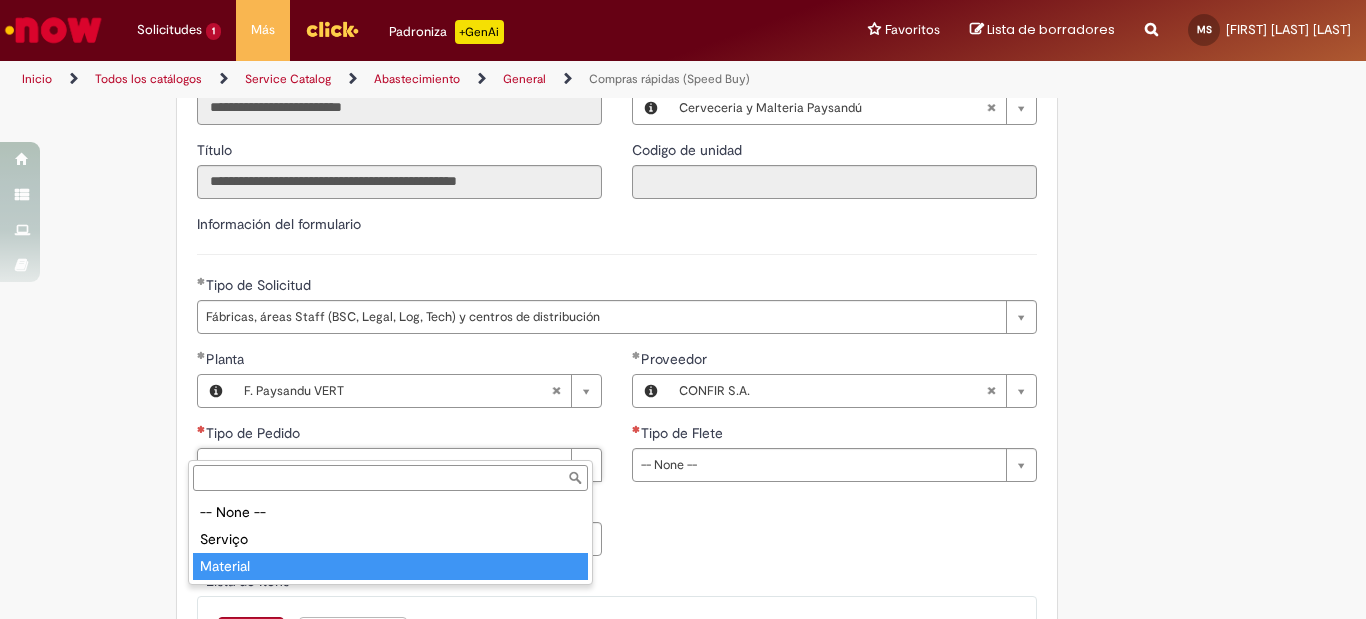 type on "********" 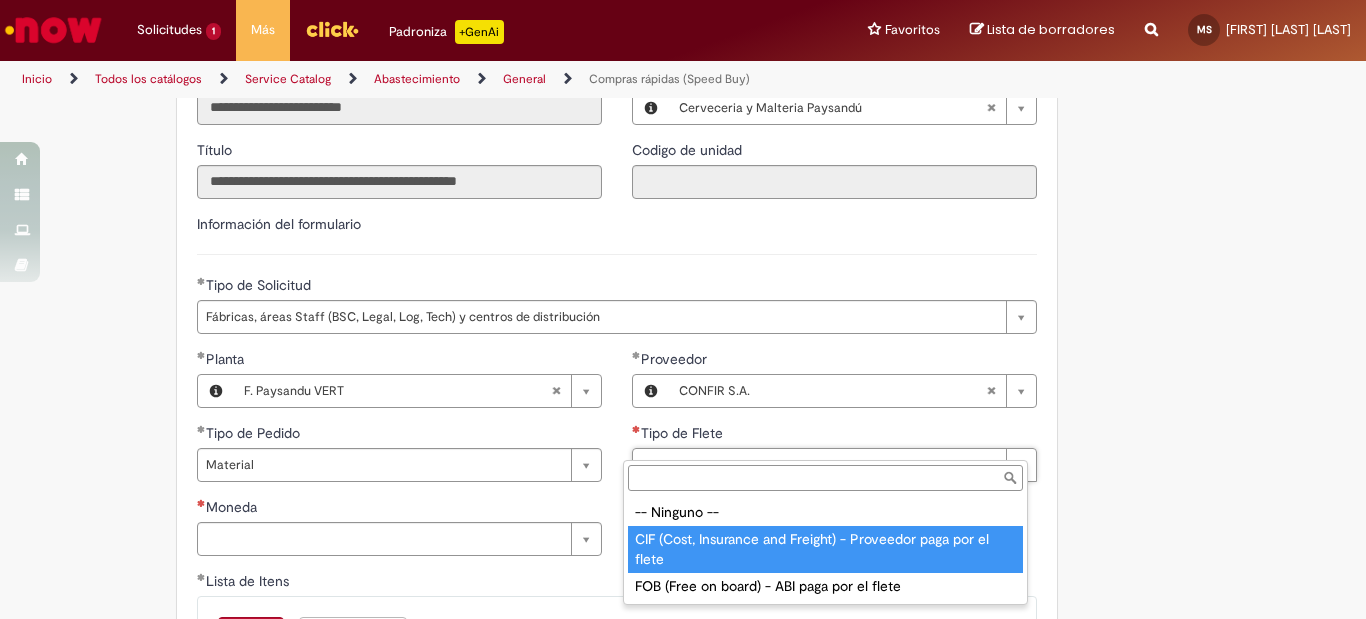 type on "**********" 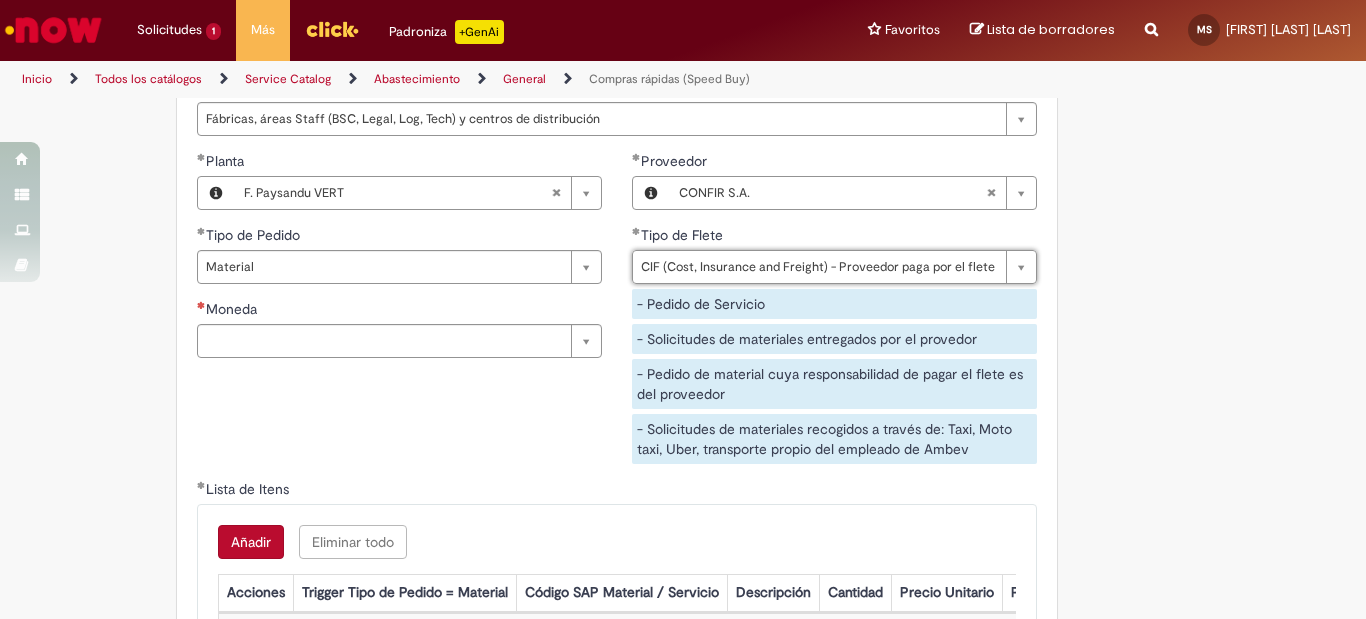 scroll, scrollTop: 2600, scrollLeft: 0, axis: vertical 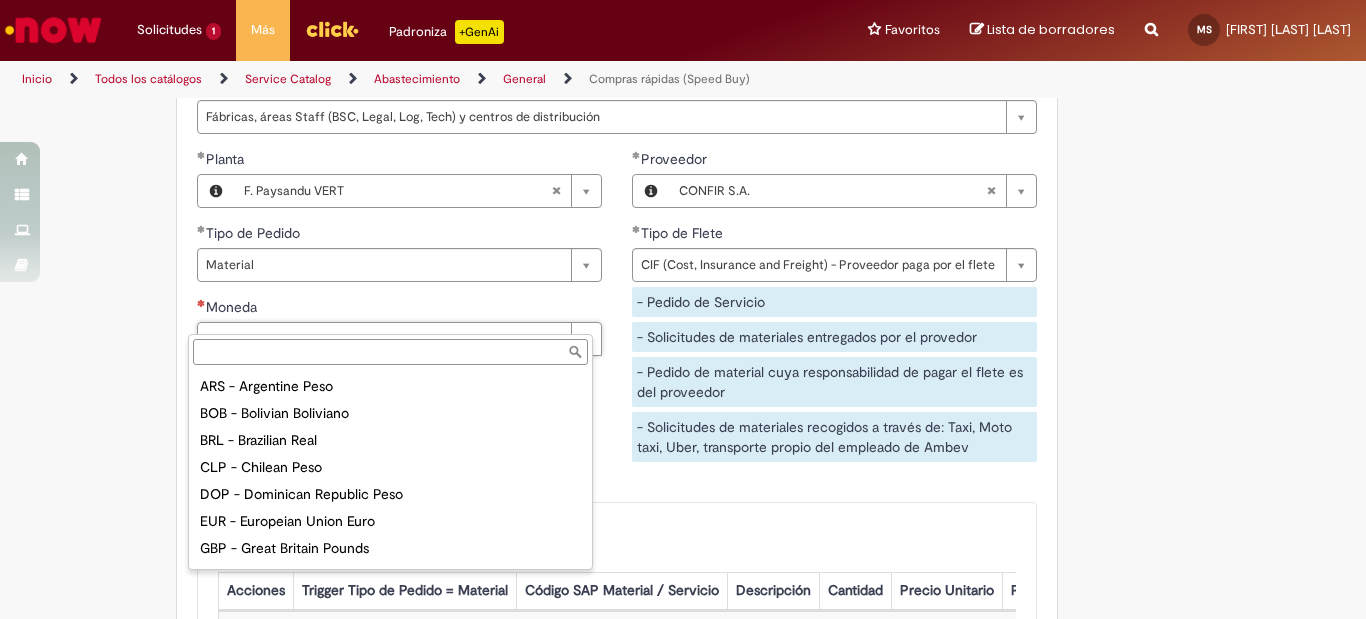 click on "Moneda" at bounding box center [390, 352] 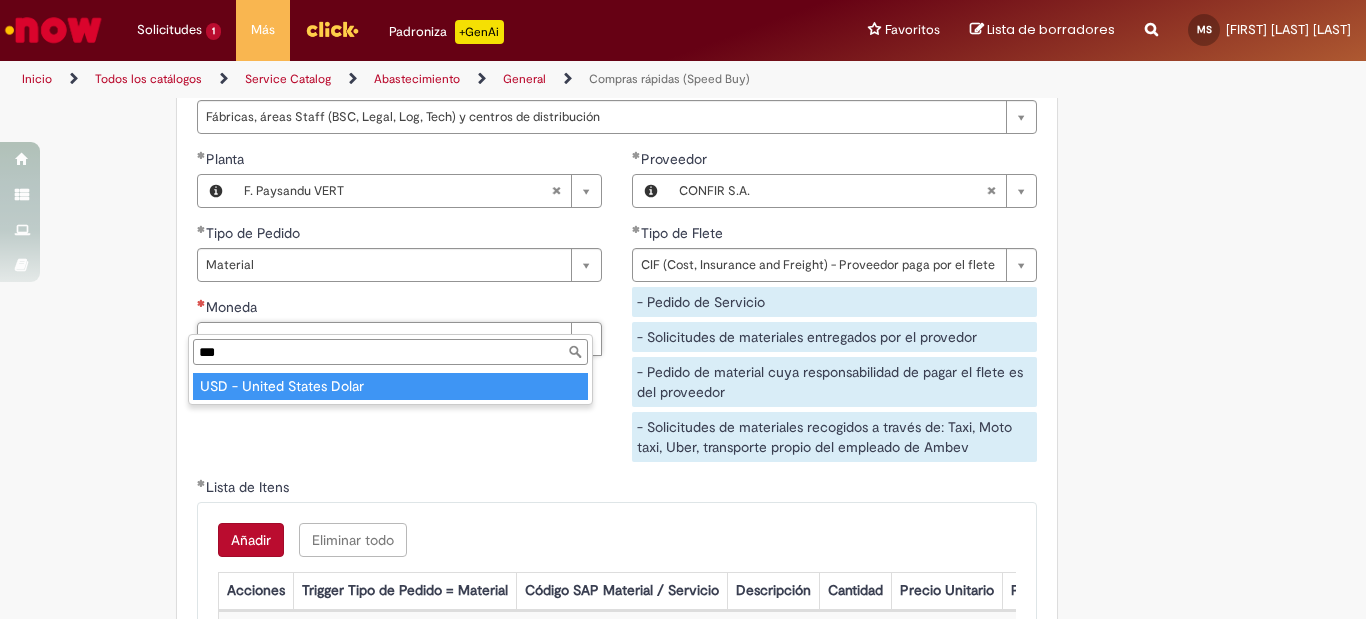 type on "***" 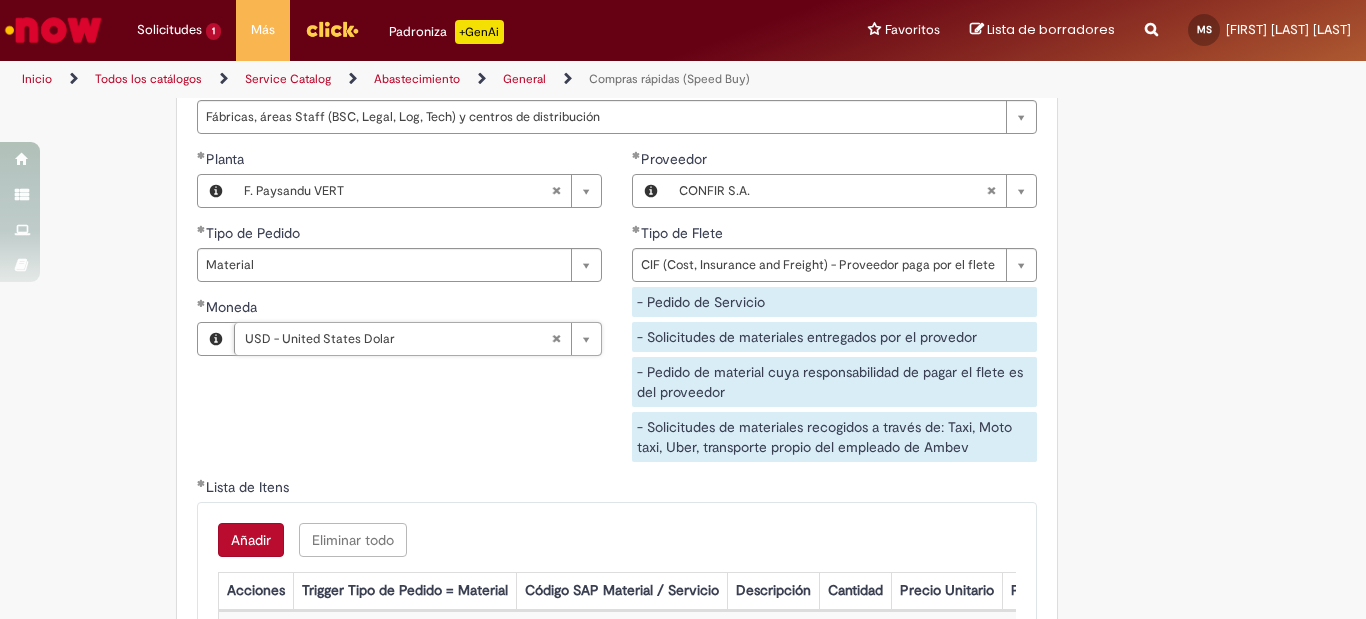 scroll, scrollTop: 2700, scrollLeft: 0, axis: vertical 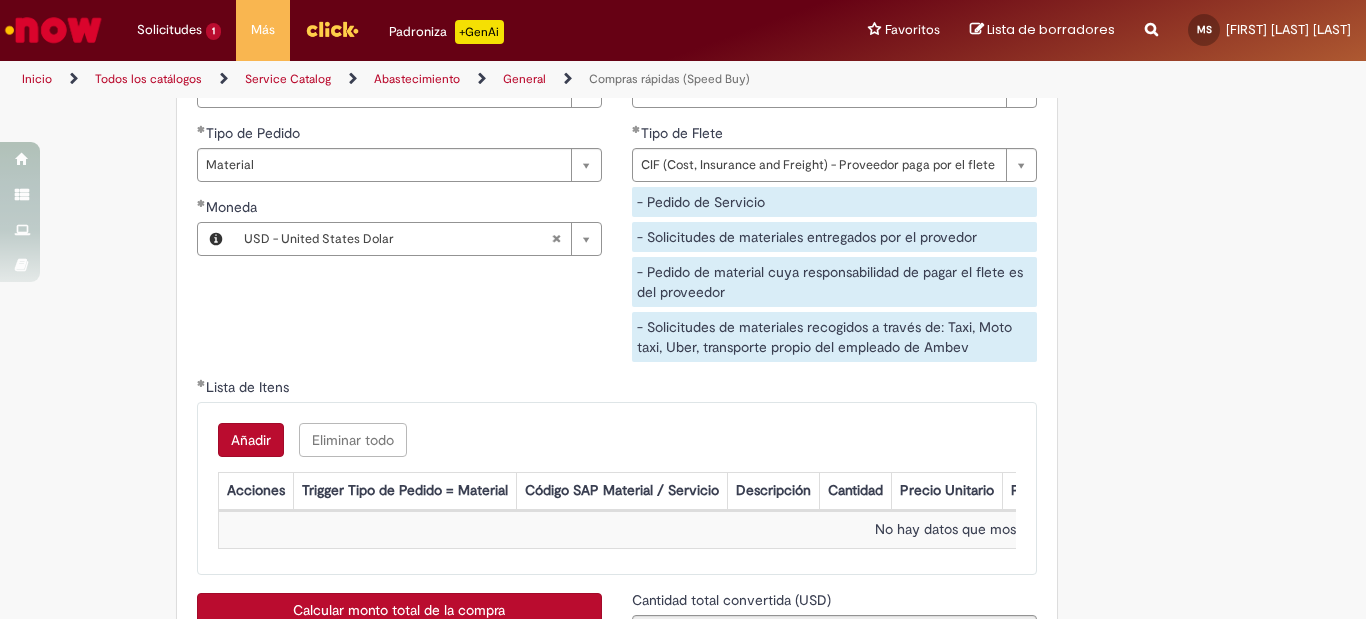 click on "Añadir" at bounding box center (251, 440) 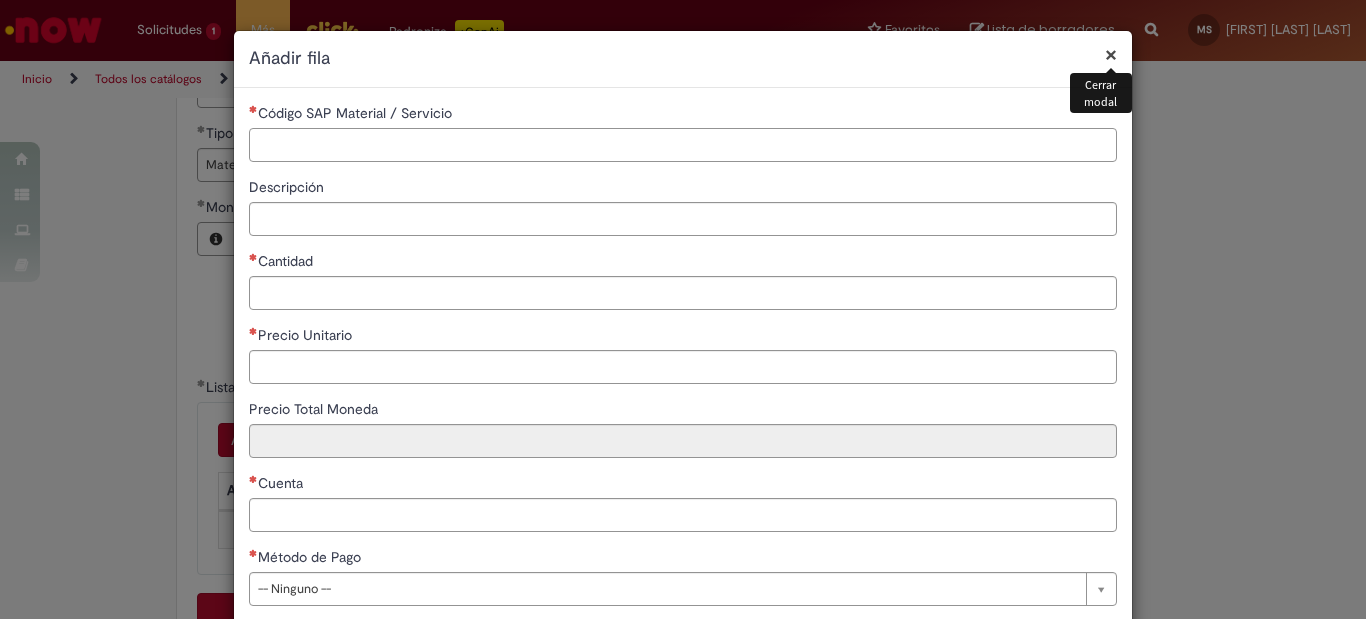click on "Código SAP Material / Servicio" at bounding box center (683, 145) 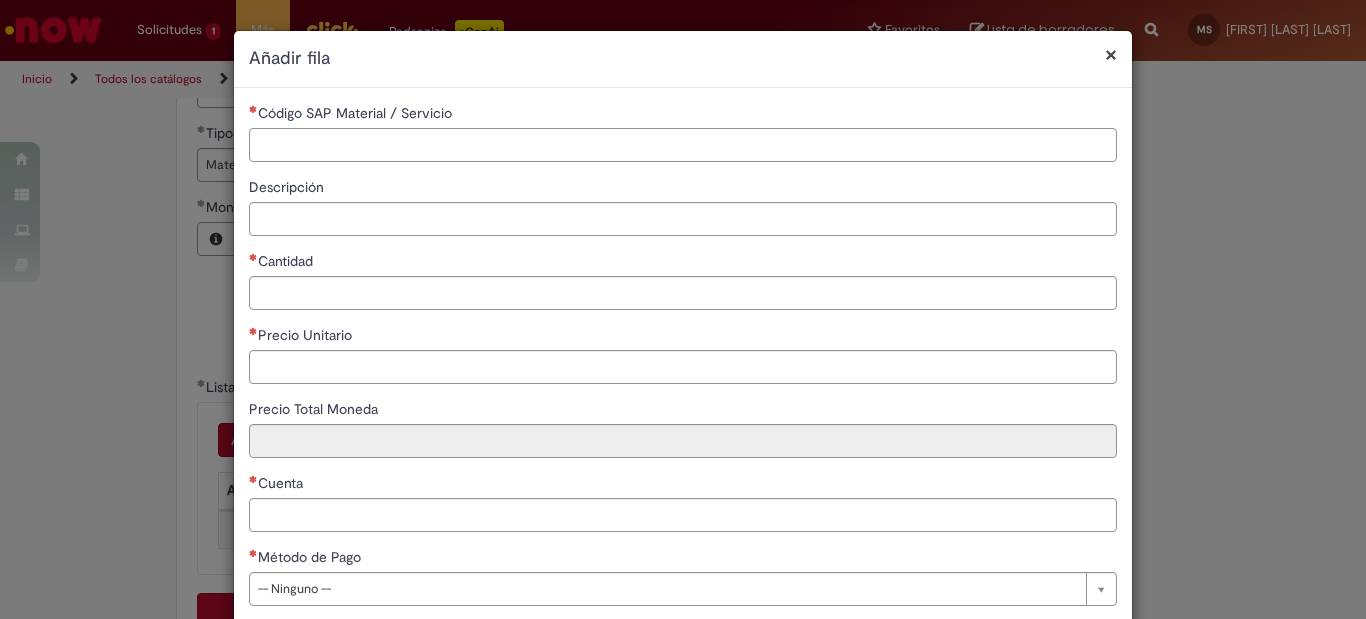 paste on "********" 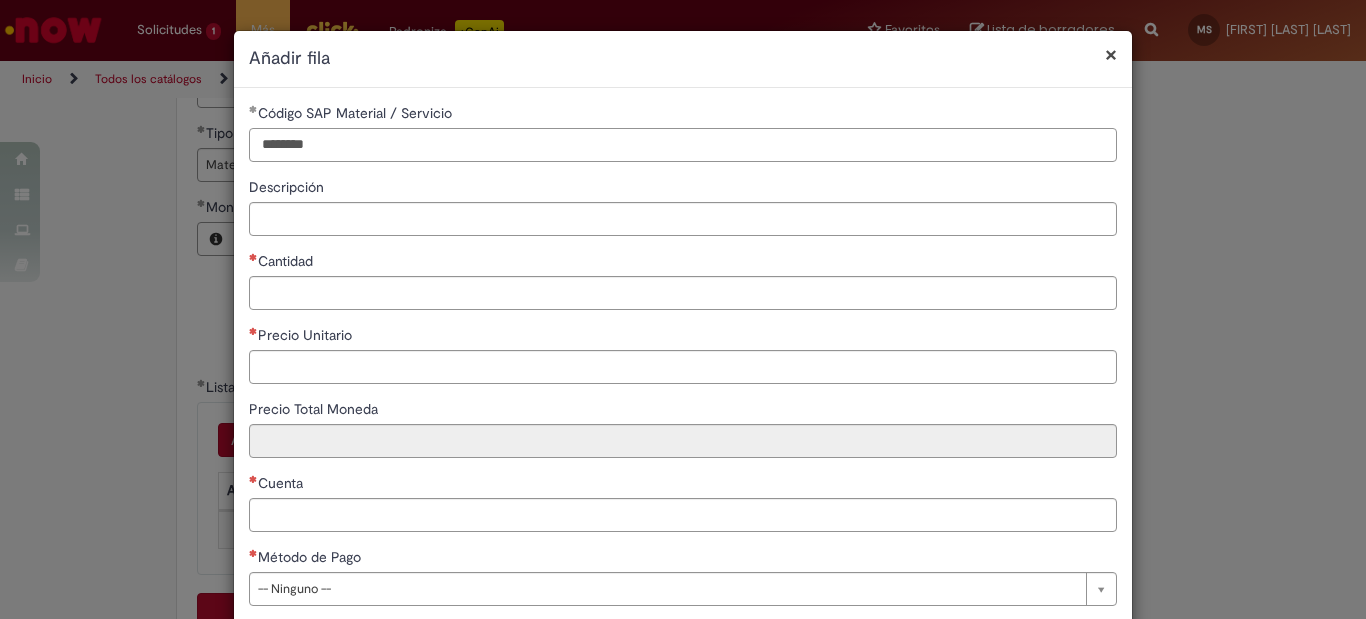 type on "********" 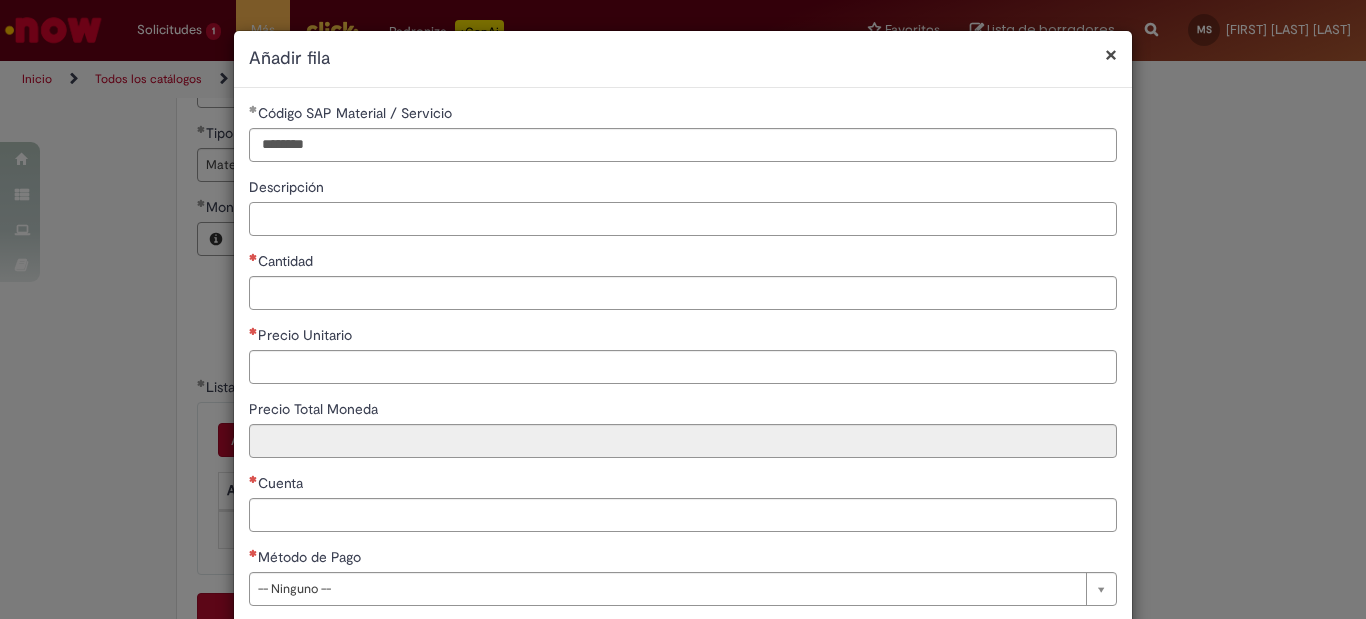 click on "Descripción" at bounding box center (683, 219) 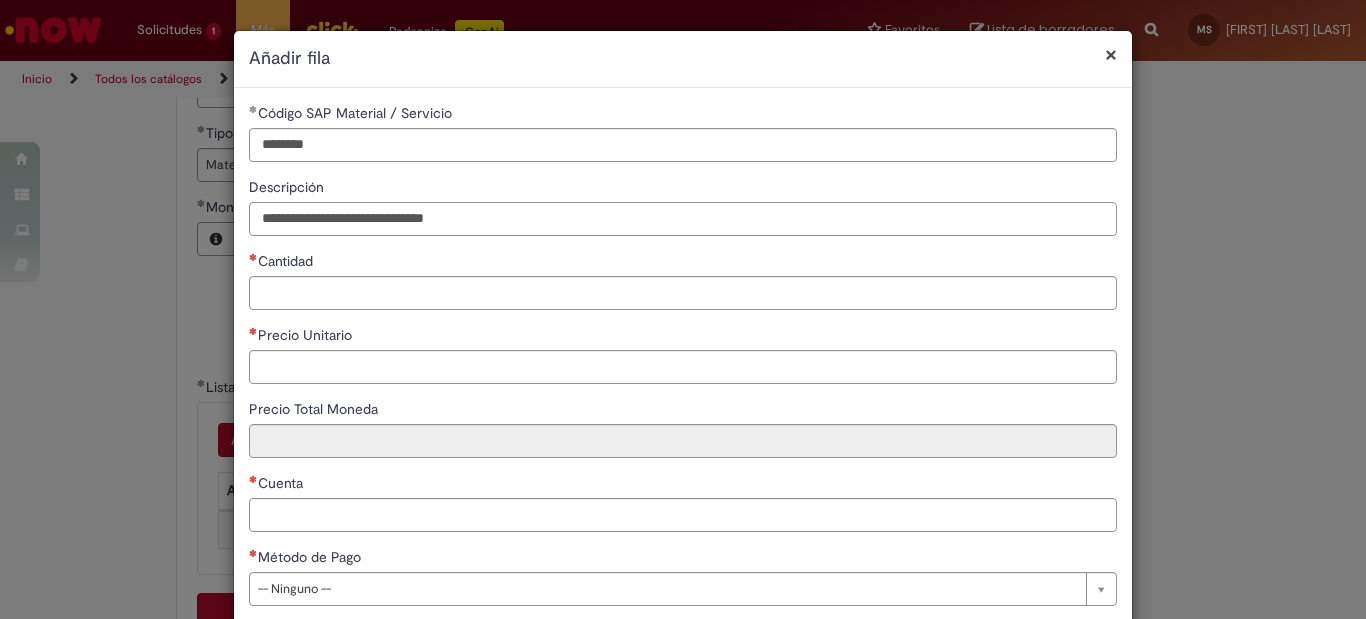 type on "**********" 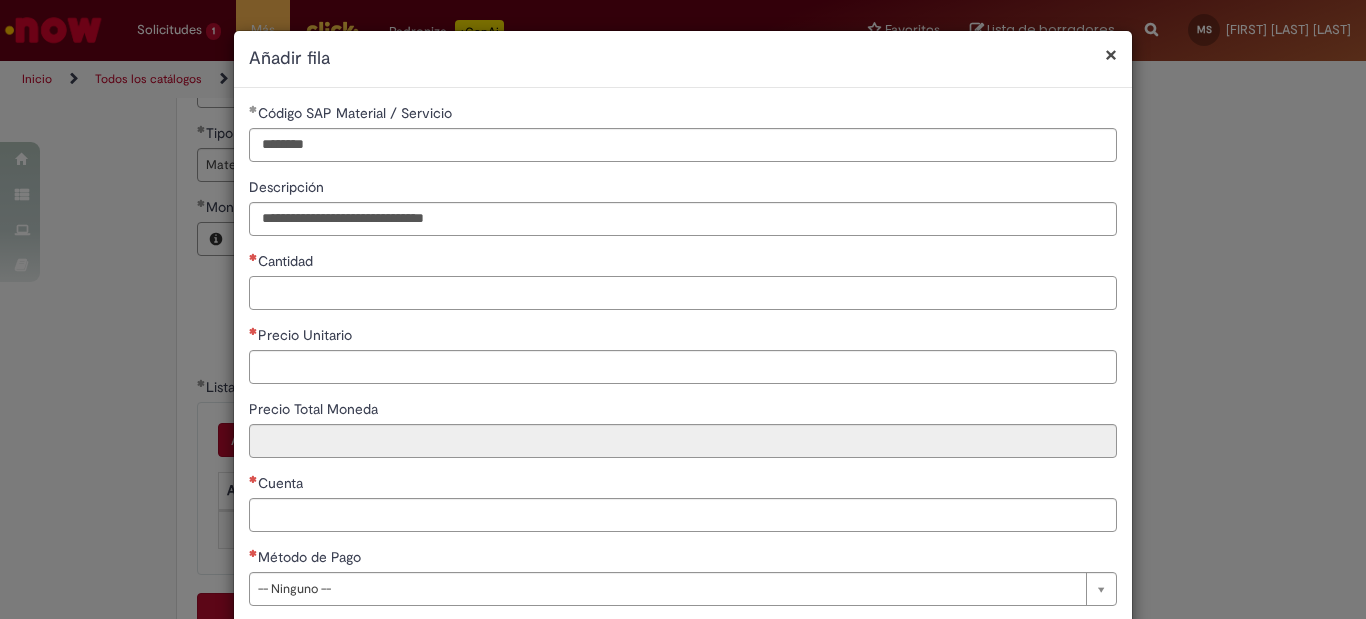 click on "Cantidad" at bounding box center (683, 293) 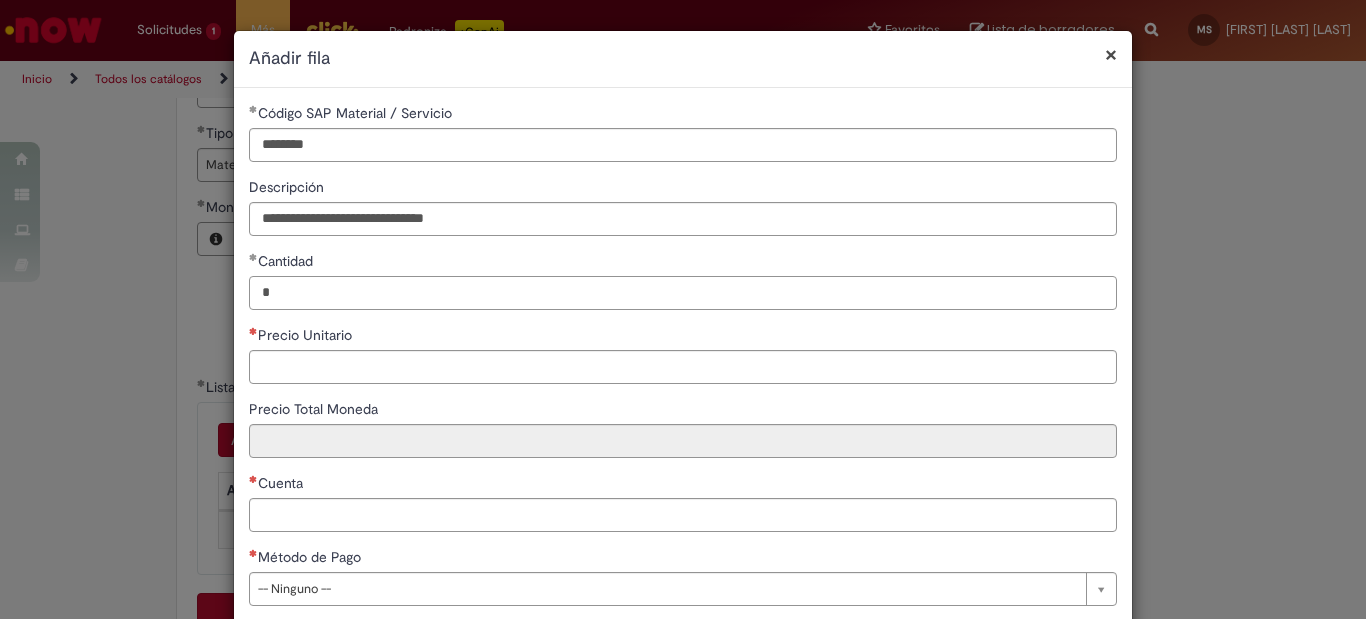 type on "*" 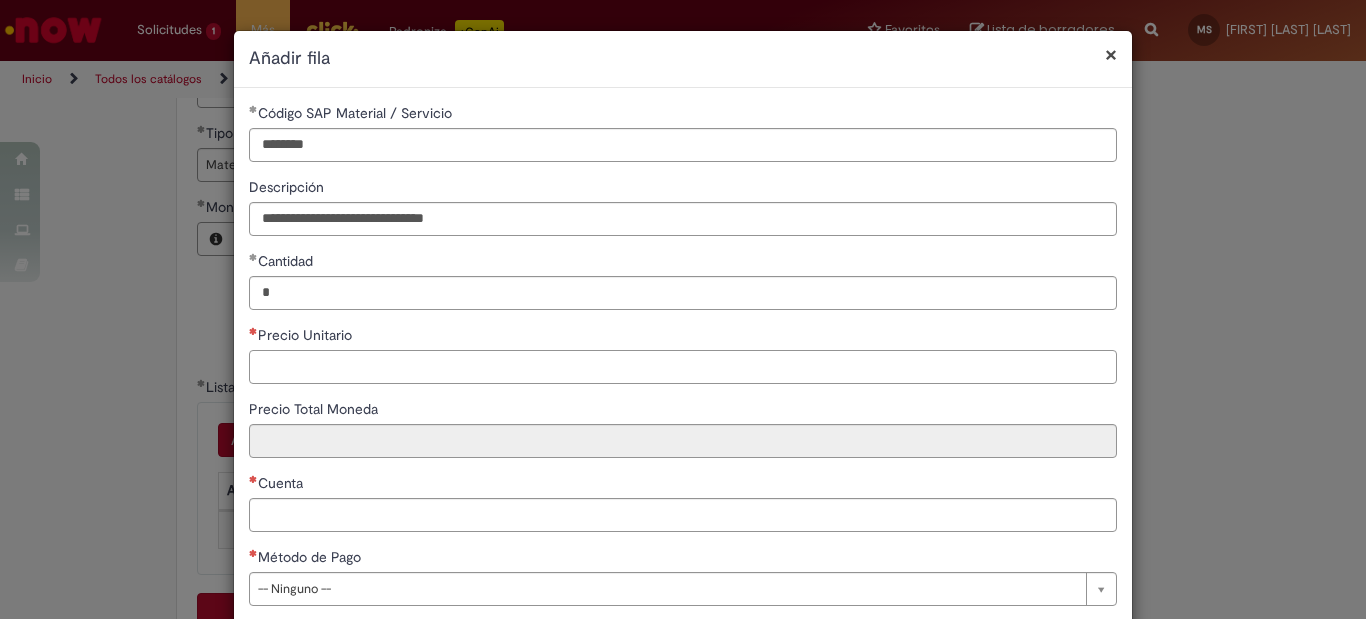 click on "Precio Unitario" at bounding box center [683, 367] 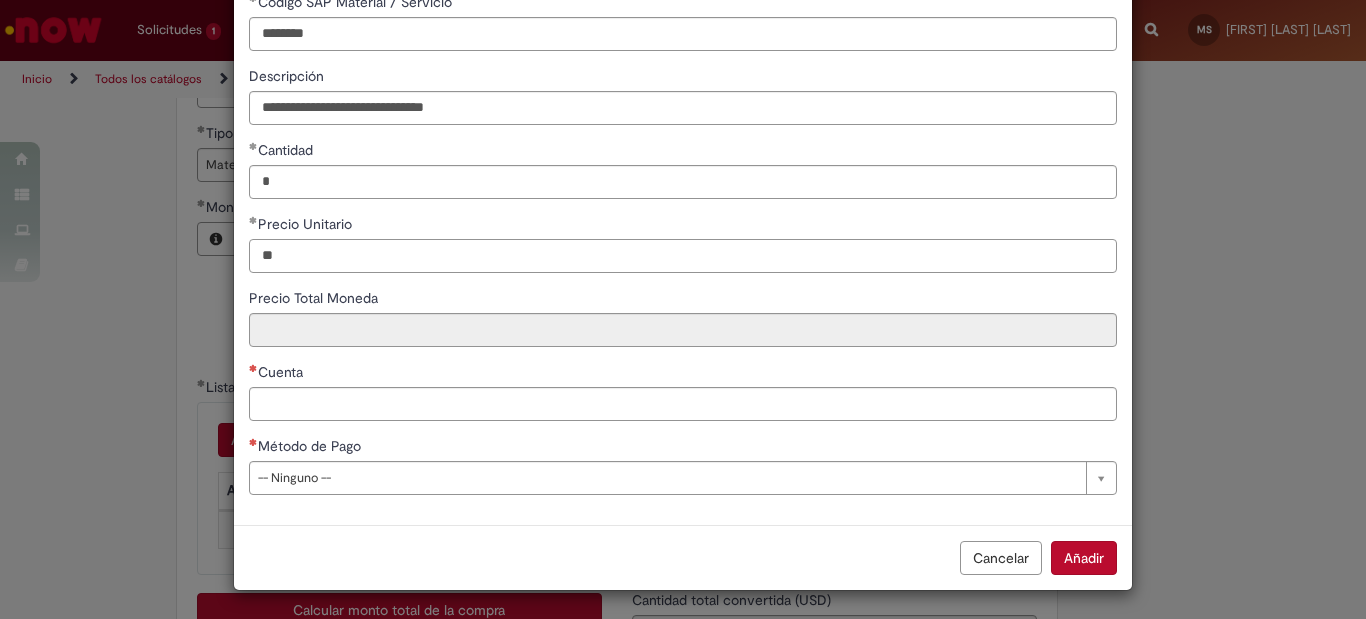 scroll, scrollTop: 113, scrollLeft: 0, axis: vertical 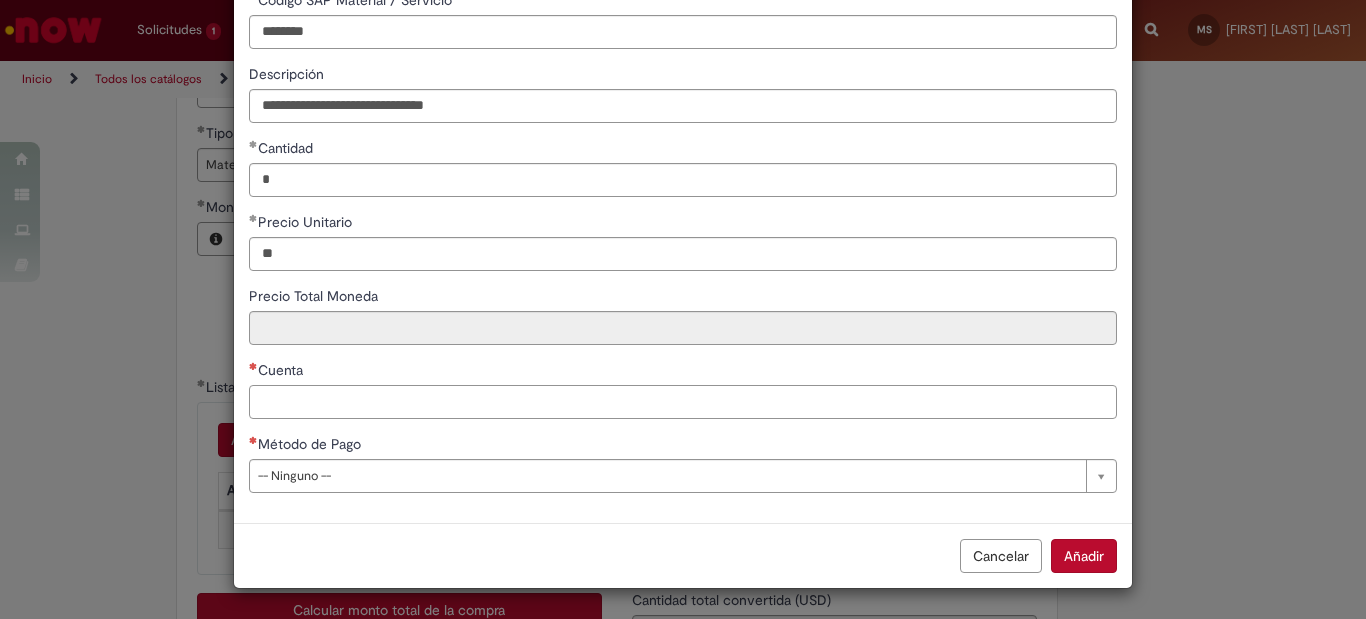 click on "Cuenta" at bounding box center (683, 402) 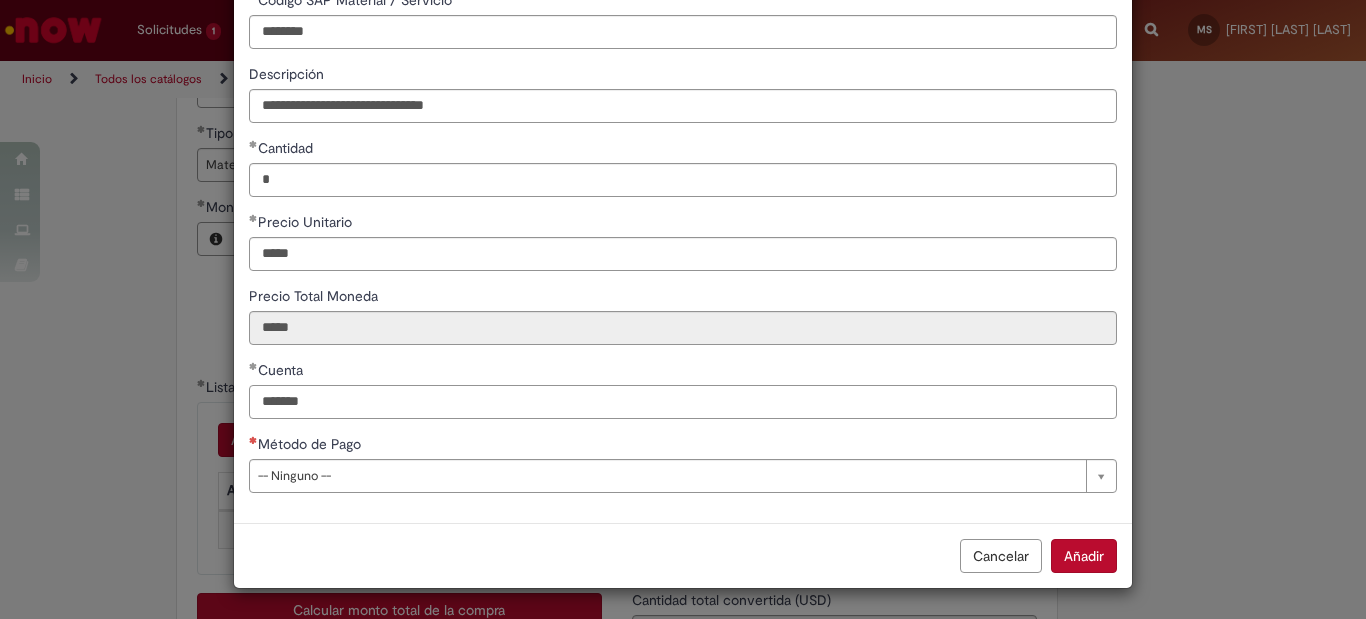 type on "*******" 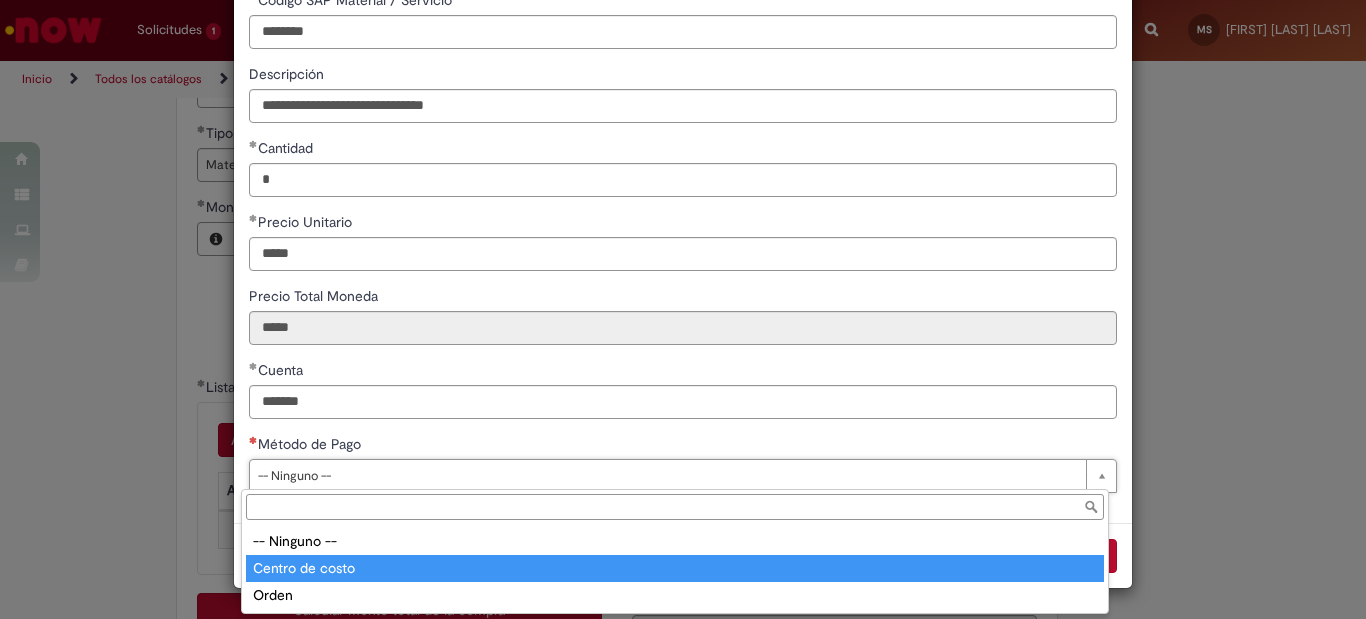 type on "**********" 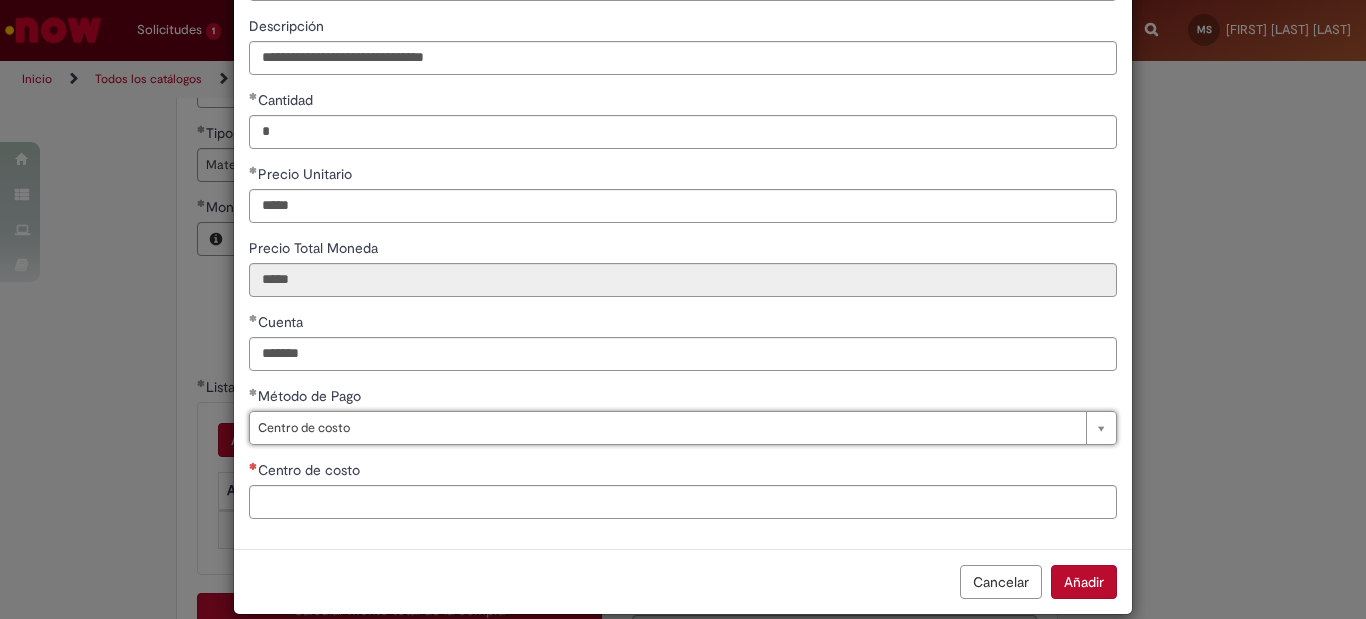 scroll, scrollTop: 187, scrollLeft: 0, axis: vertical 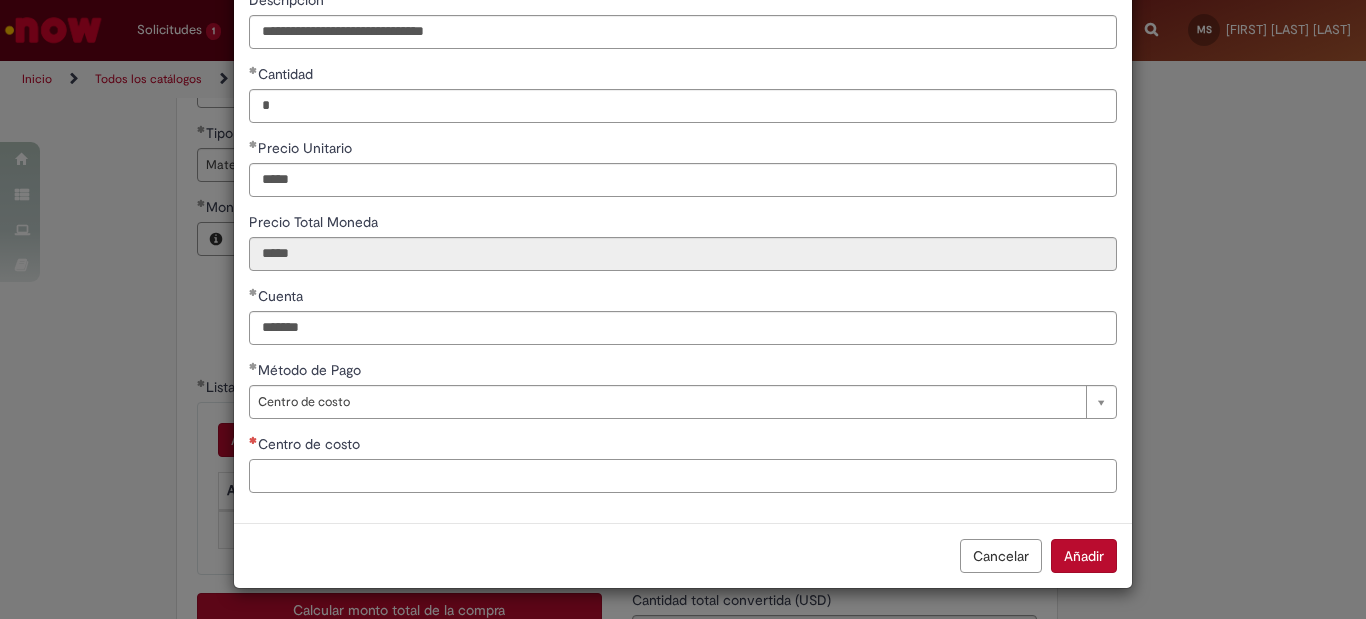click on "Centro de costo" at bounding box center [683, 476] 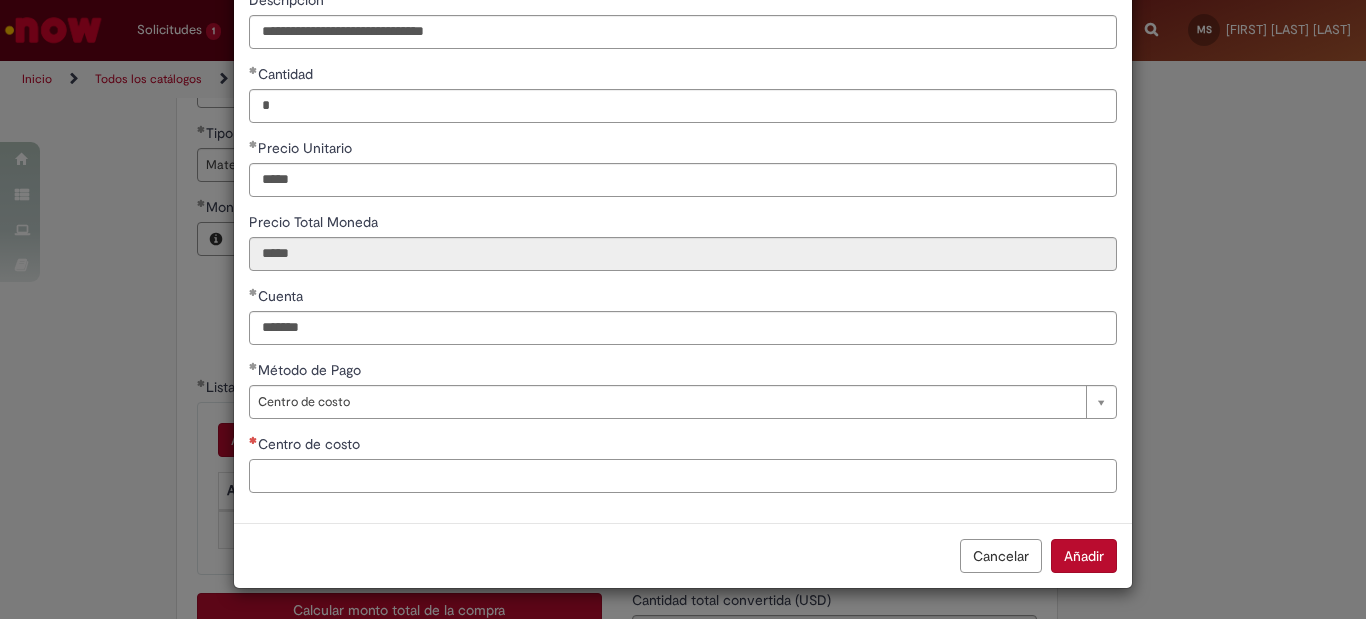 paste on "**********" 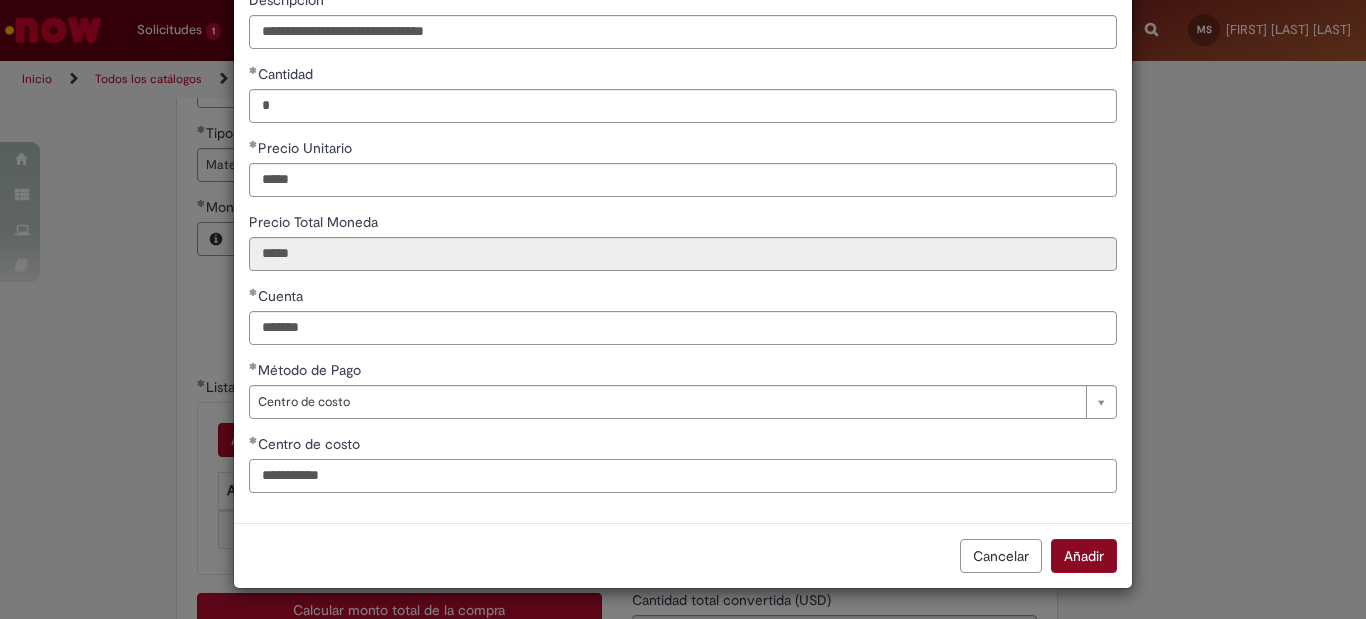 type on "**********" 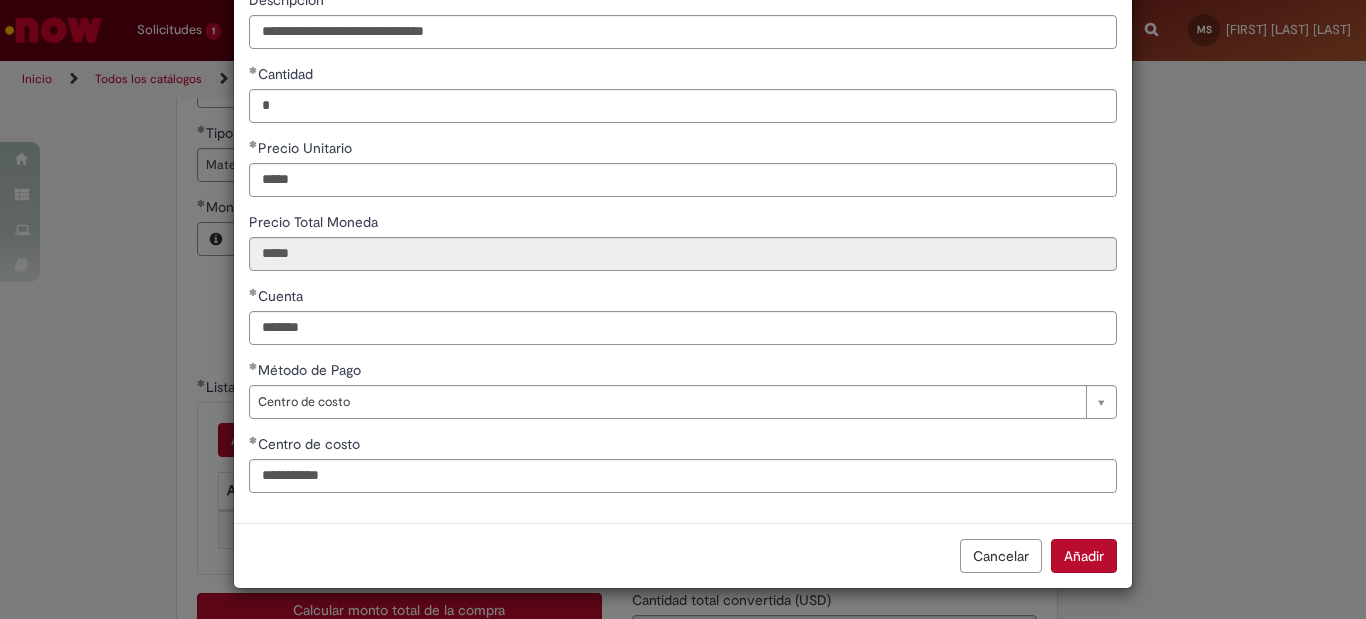 click on "Añadir" at bounding box center (1084, 556) 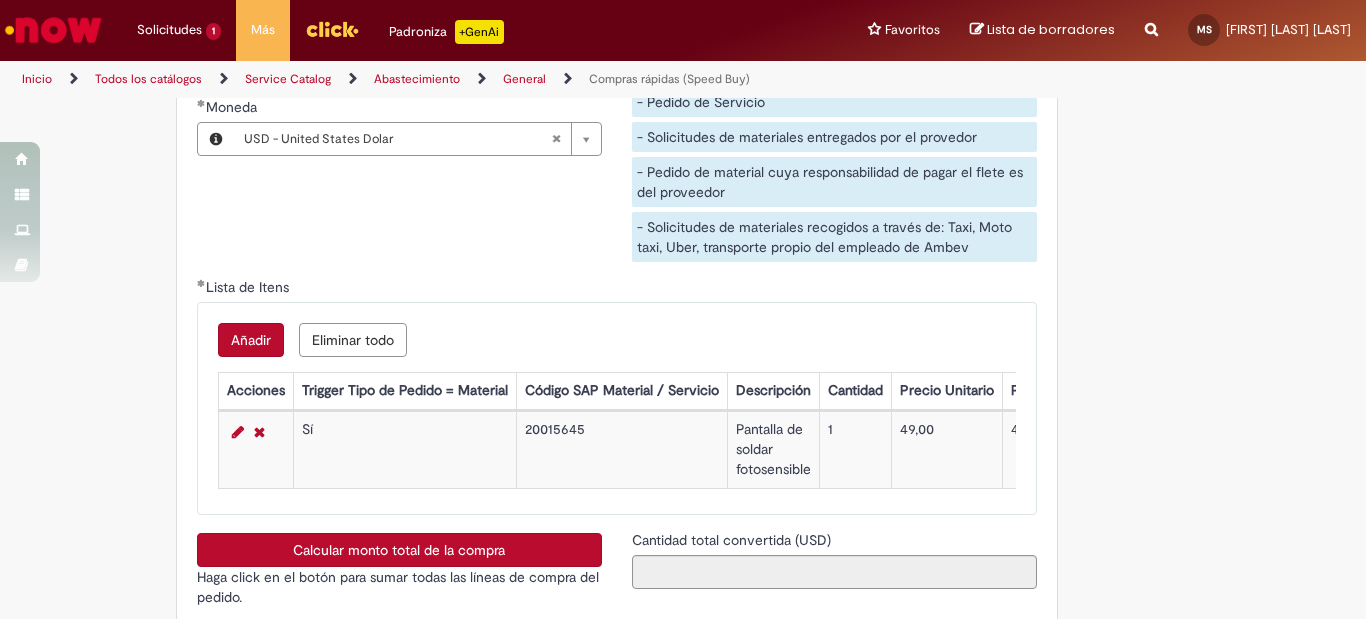 scroll, scrollTop: 2900, scrollLeft: 0, axis: vertical 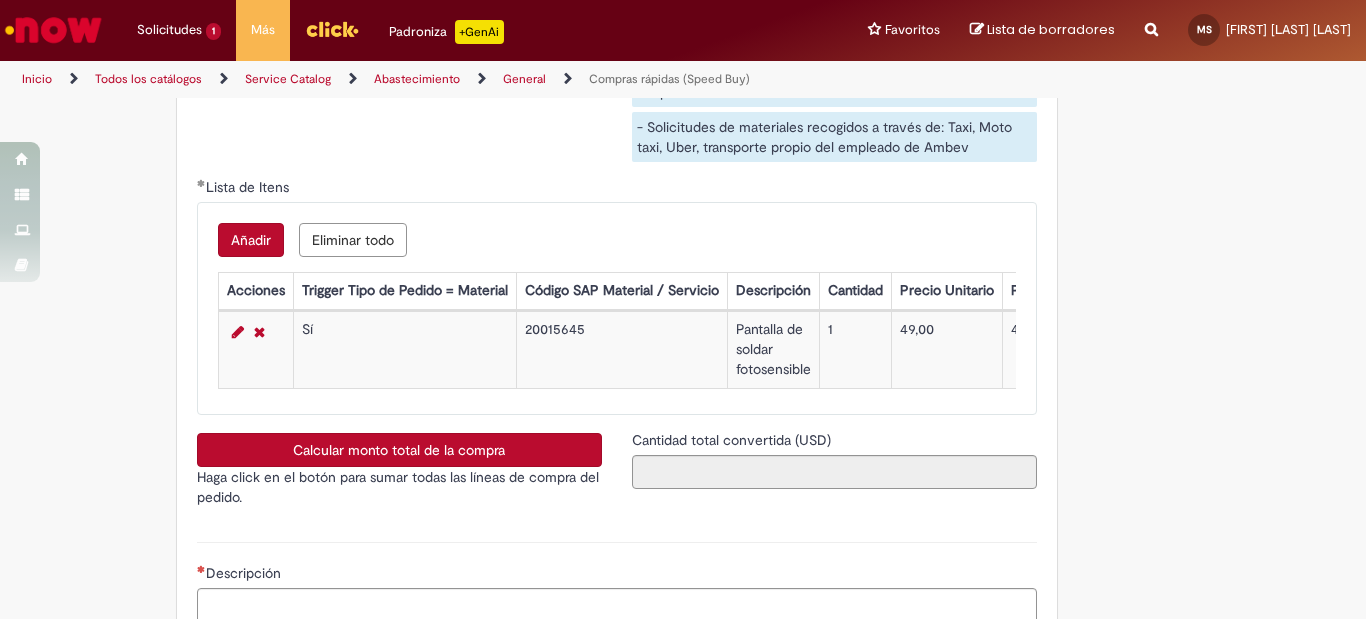 click on "Calcular monto total de la compra" at bounding box center [399, 450] 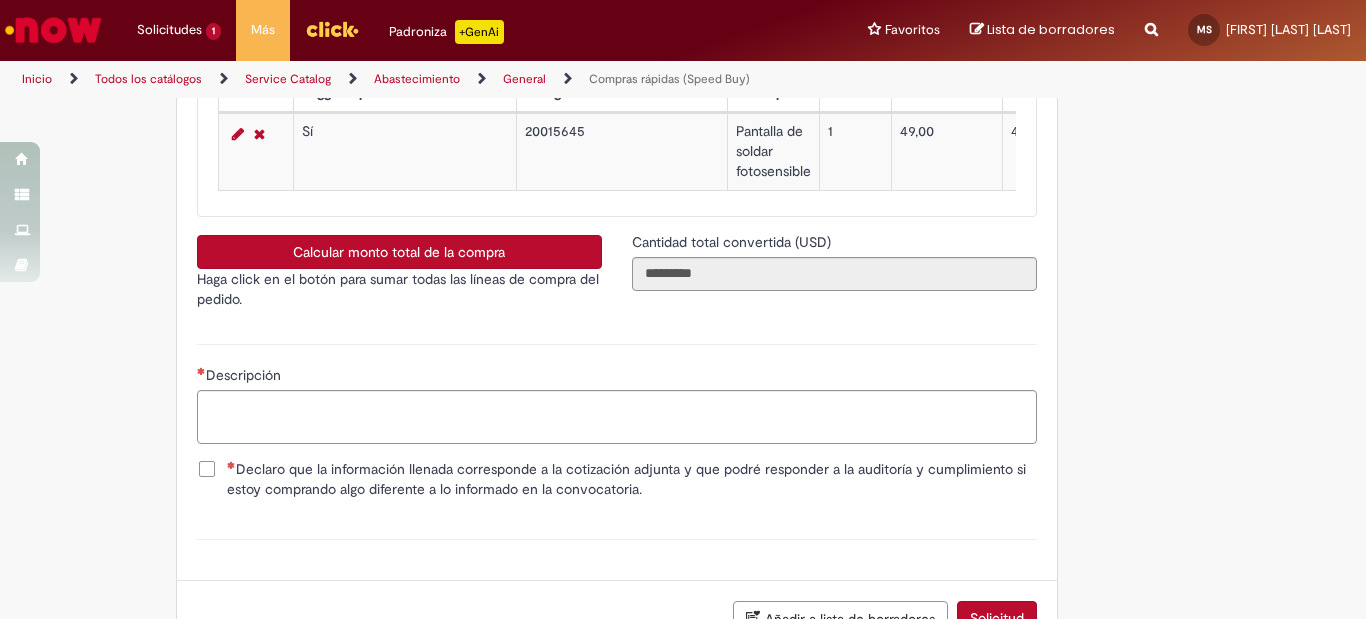 scroll, scrollTop: 3100, scrollLeft: 0, axis: vertical 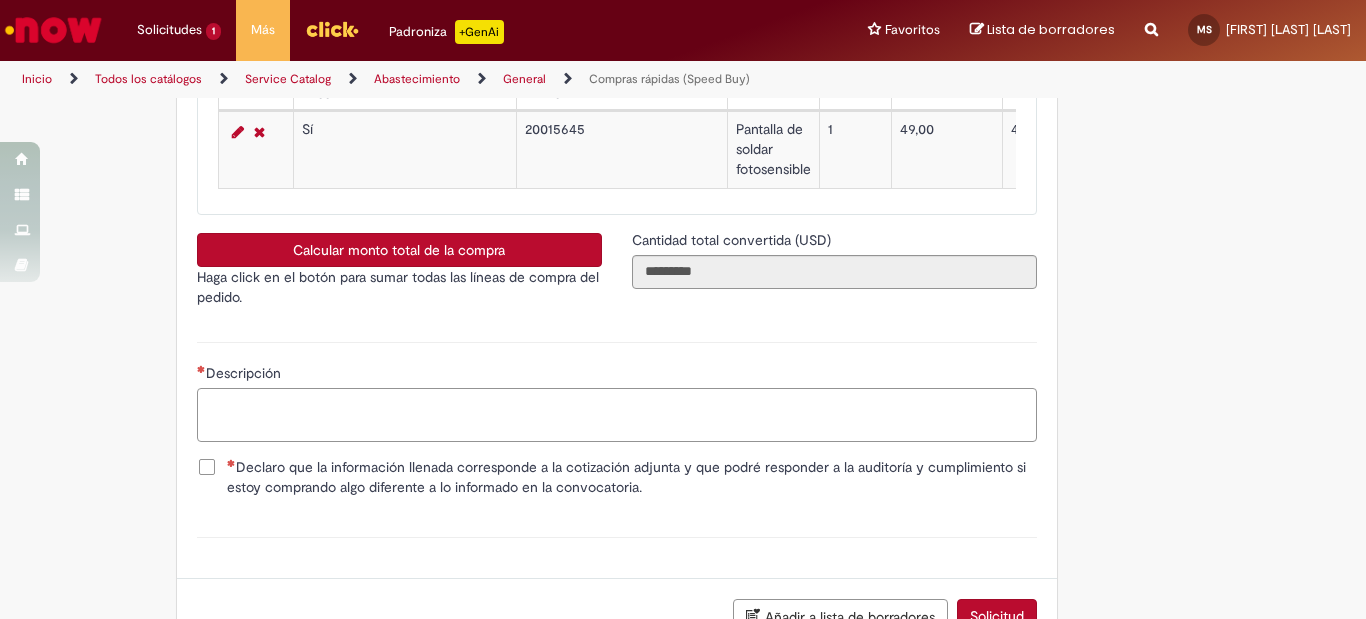 click on "Descripción" at bounding box center [617, 415] 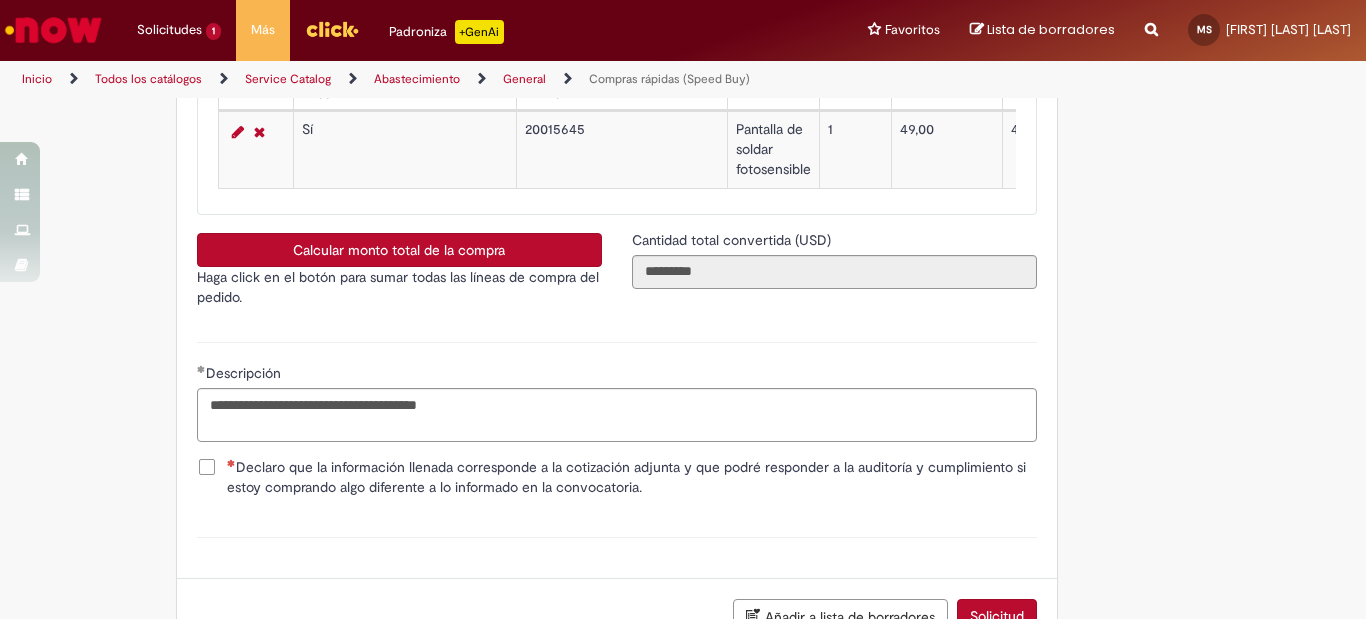 click on "Declaro que la información llenada corresponde a la cotización adjunta y que podré responder a la auditoría y cumplimiento si estoy comprando algo diferente a lo informado en la convocatoria." at bounding box center [632, 477] 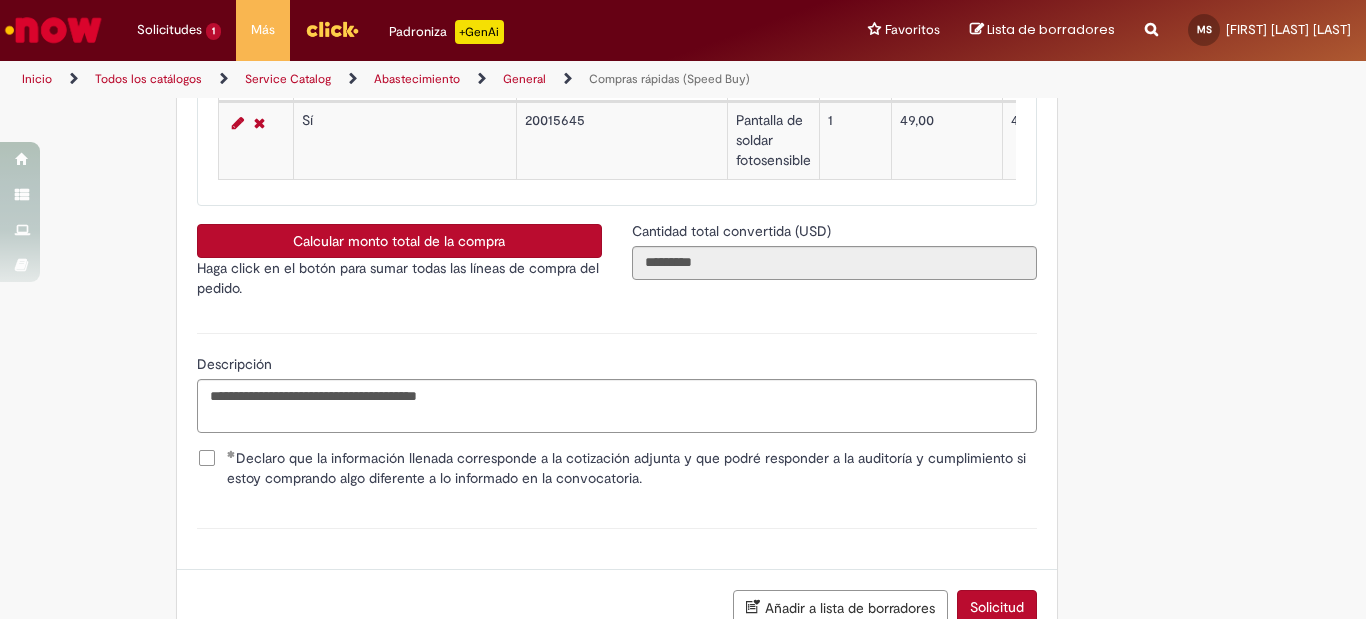 scroll, scrollTop: 3144, scrollLeft: 0, axis: vertical 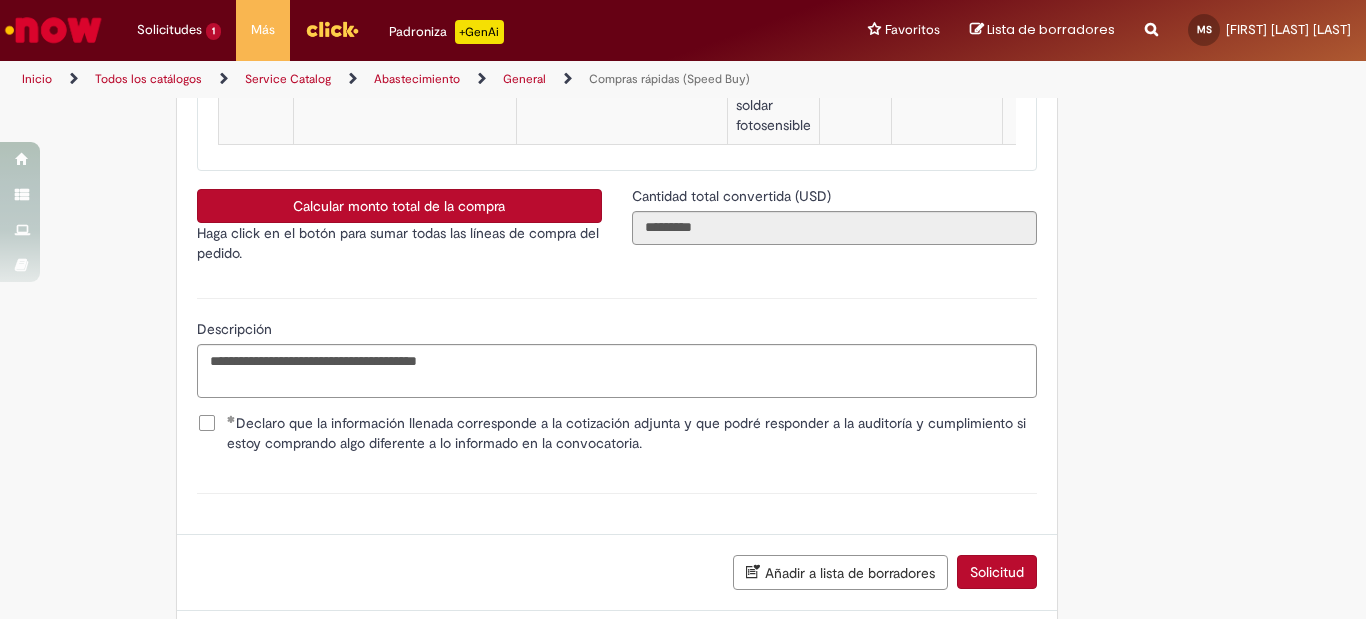 click on "Obrigatório um anexo.
Añadir a favoritos
Compras rápidas (Speed Buy)
Ticket para solicitar orden de compra (OC) para proveedores LOCALES según límites establecidos por política.
Speed ​​buy  es la herramienta oficial para generar órdenes de compra que cumplan con los siguientes requisitos:
• Compras de materiales y servicios indirectos.
• Compras inferiores a USD 2.000*
• Compras con proveedores nacionales
• Compras de material sin contrato activo en SAP para la planta solicitada
*Esta cuota se refiere al tipo de solicitud de compra rápida estándar. Las tickets con cuotas especiales pueden tener valores diferentes.
Reglas de uso
En el campo “Tipo de Solicitud”, seleccionar la opción correspondiente a tu unidad de negocio.
Solicitud estándar de Speed buy:
habilitado para todos usuarios de ABI." at bounding box center [683, -1163] 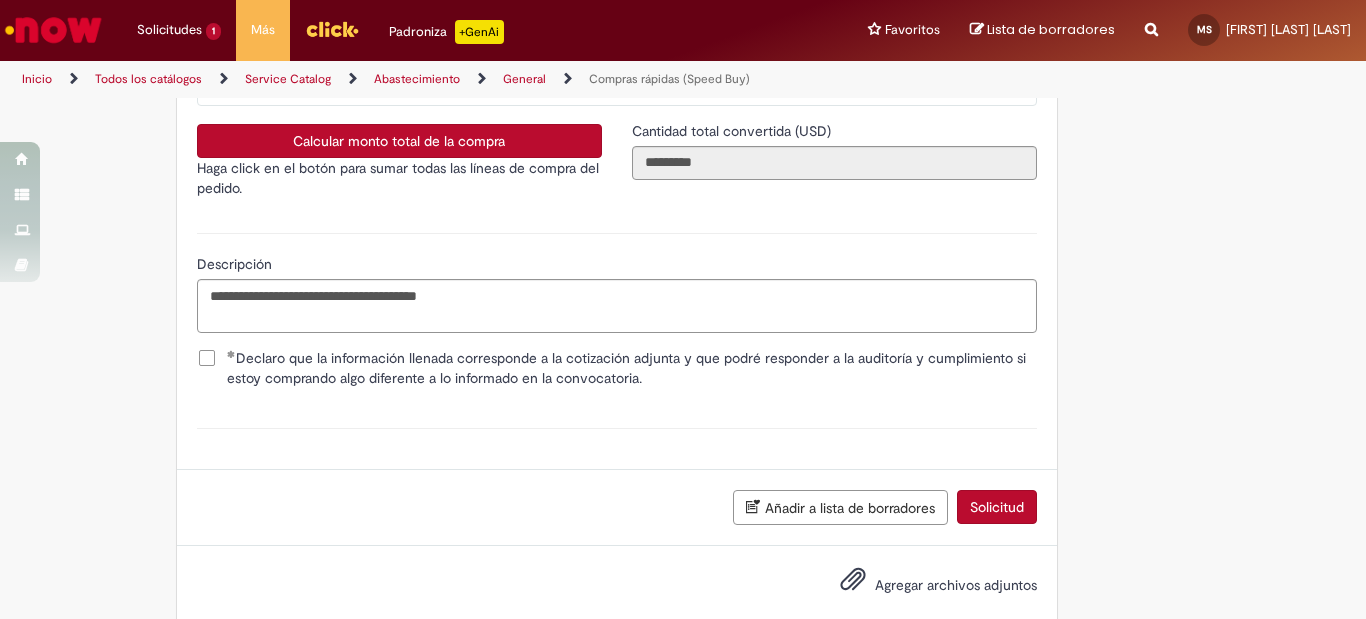 scroll, scrollTop: 3244, scrollLeft: 0, axis: vertical 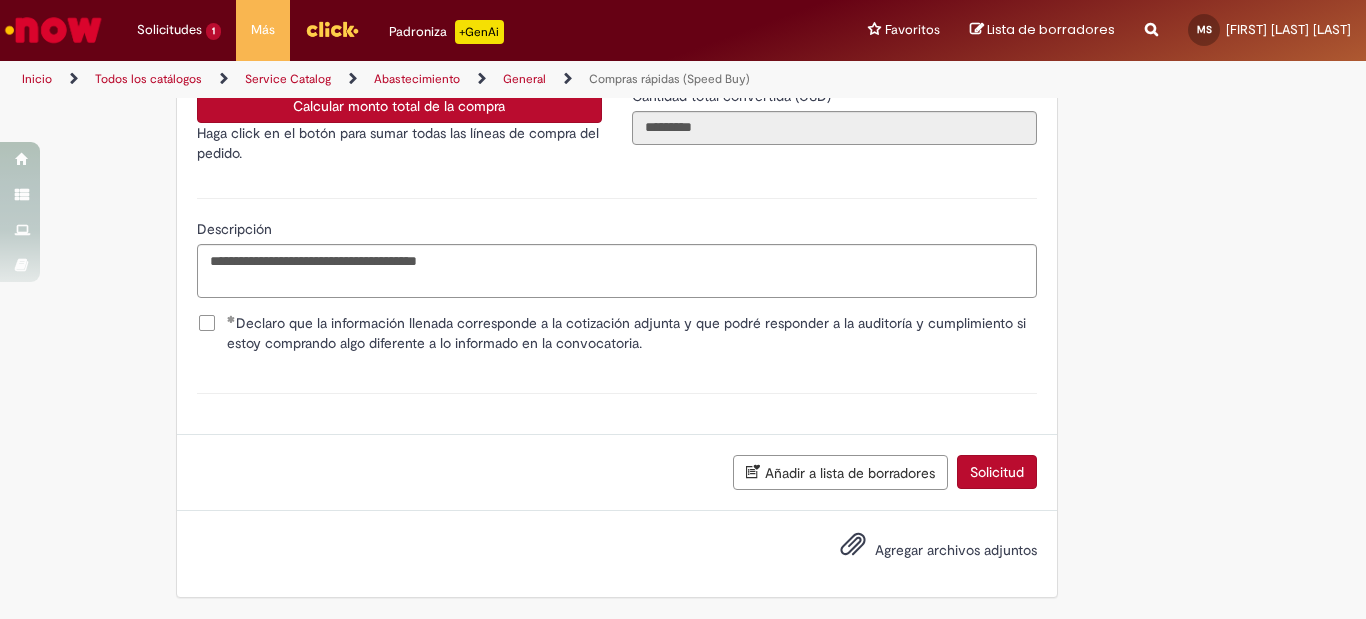 click on "Agregar archivos adjuntos" at bounding box center [956, 550] 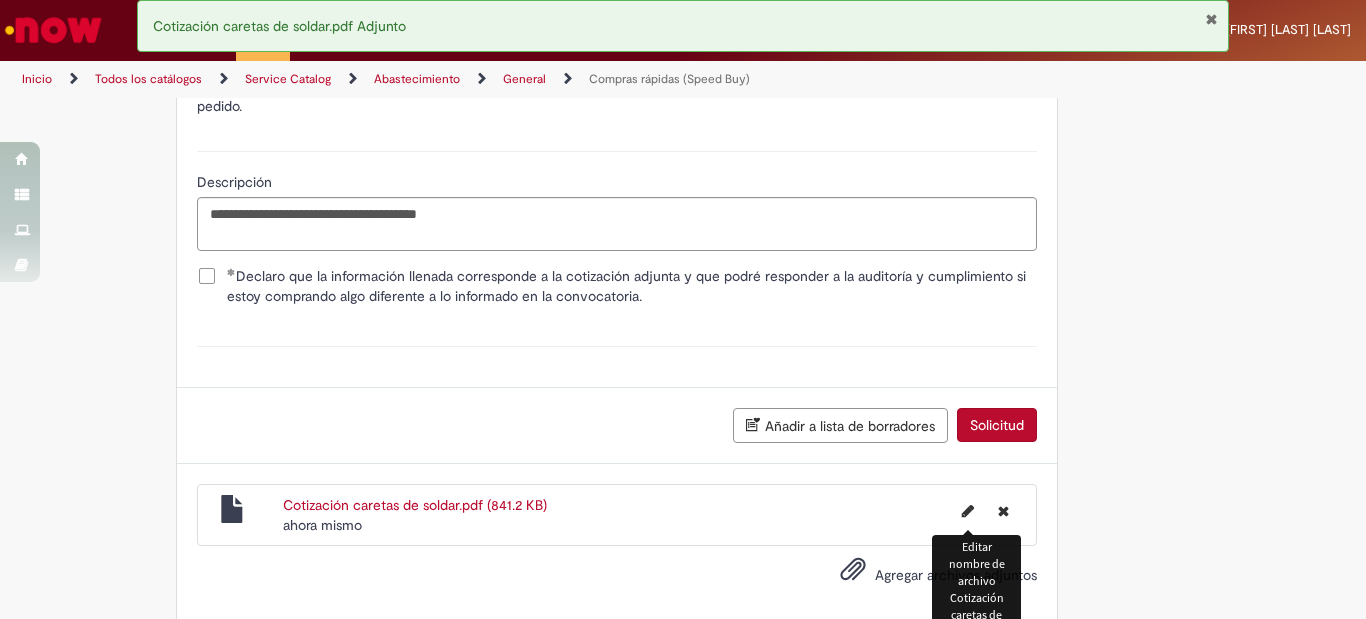 scroll, scrollTop: 3316, scrollLeft: 0, axis: vertical 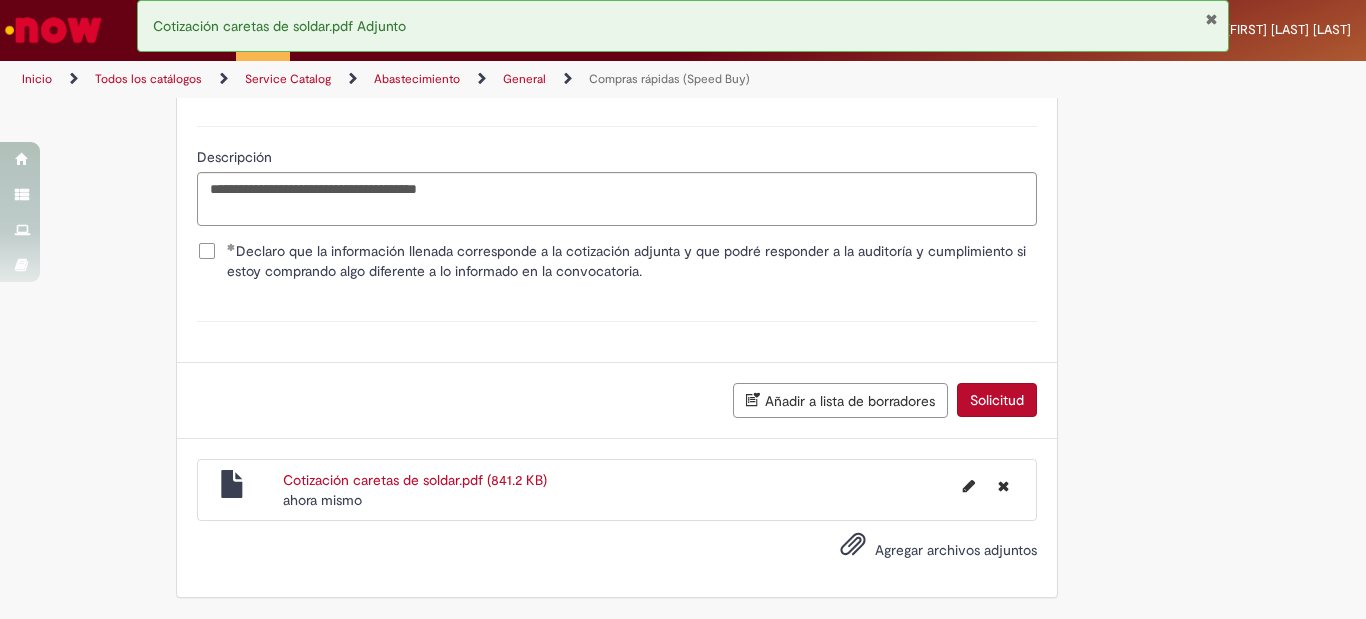 click on "Cotización caretas de soldar.pdf (841.2 KB)" at bounding box center [415, 480] 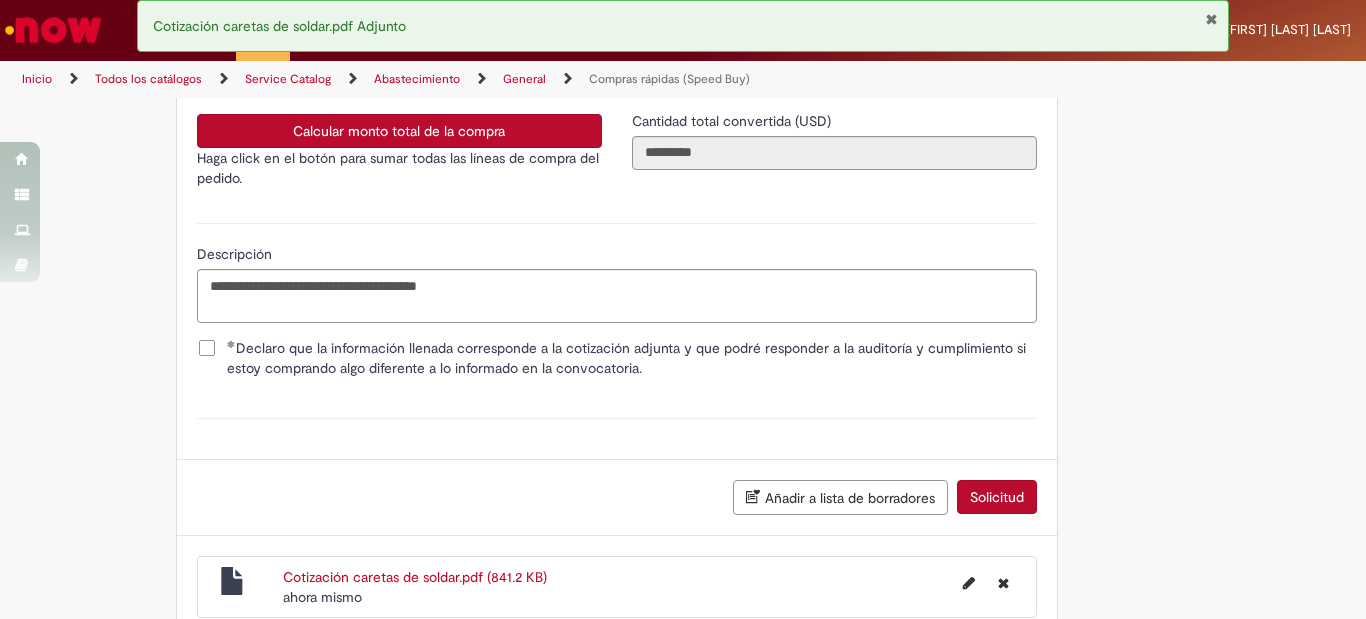 scroll, scrollTop: 3116, scrollLeft: 0, axis: vertical 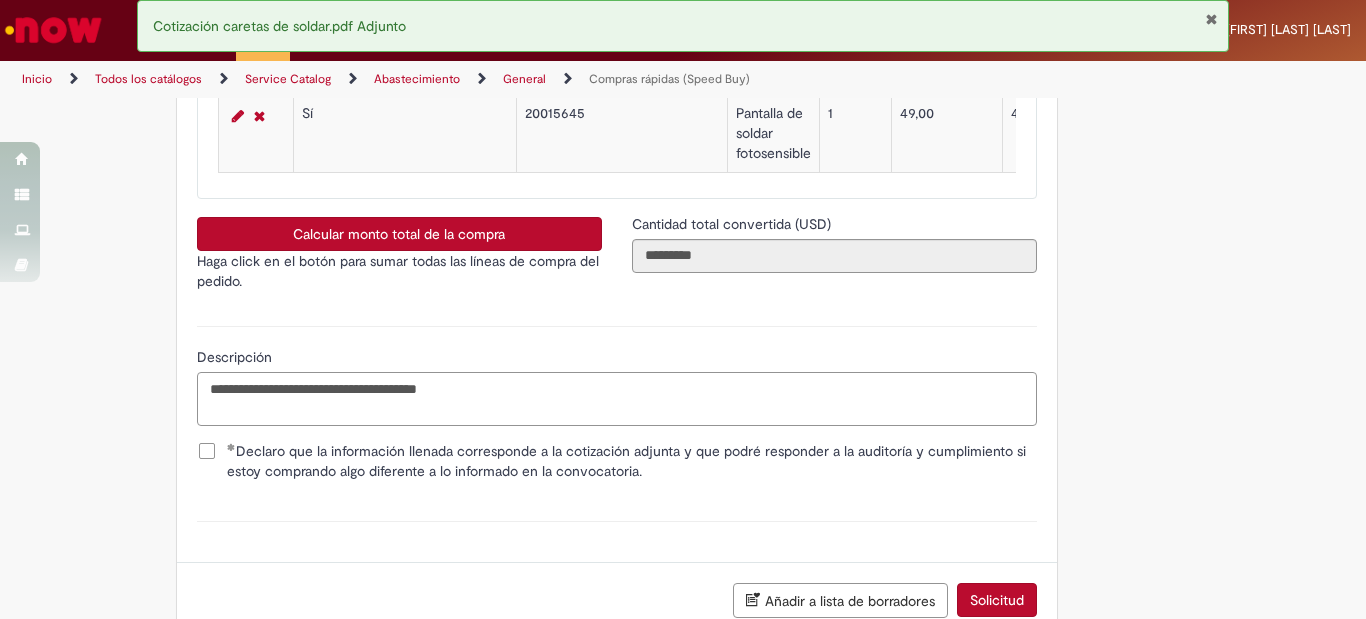 click on "**********" at bounding box center [617, 399] 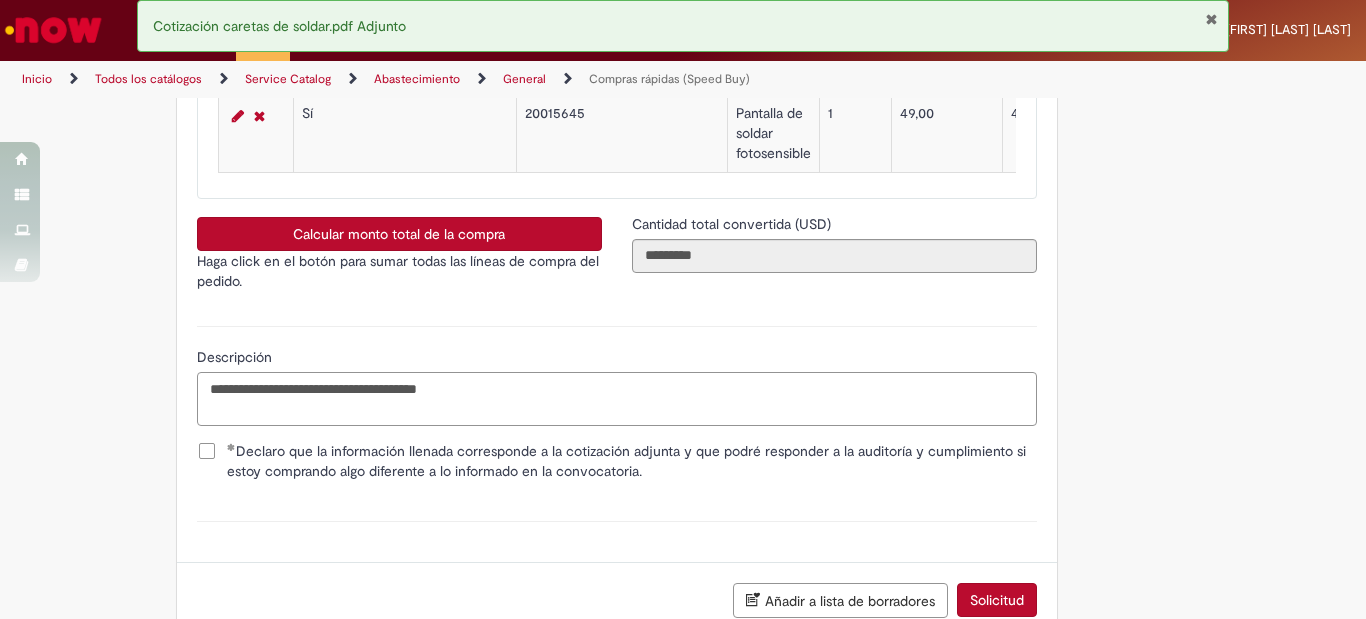 paste on "**********" 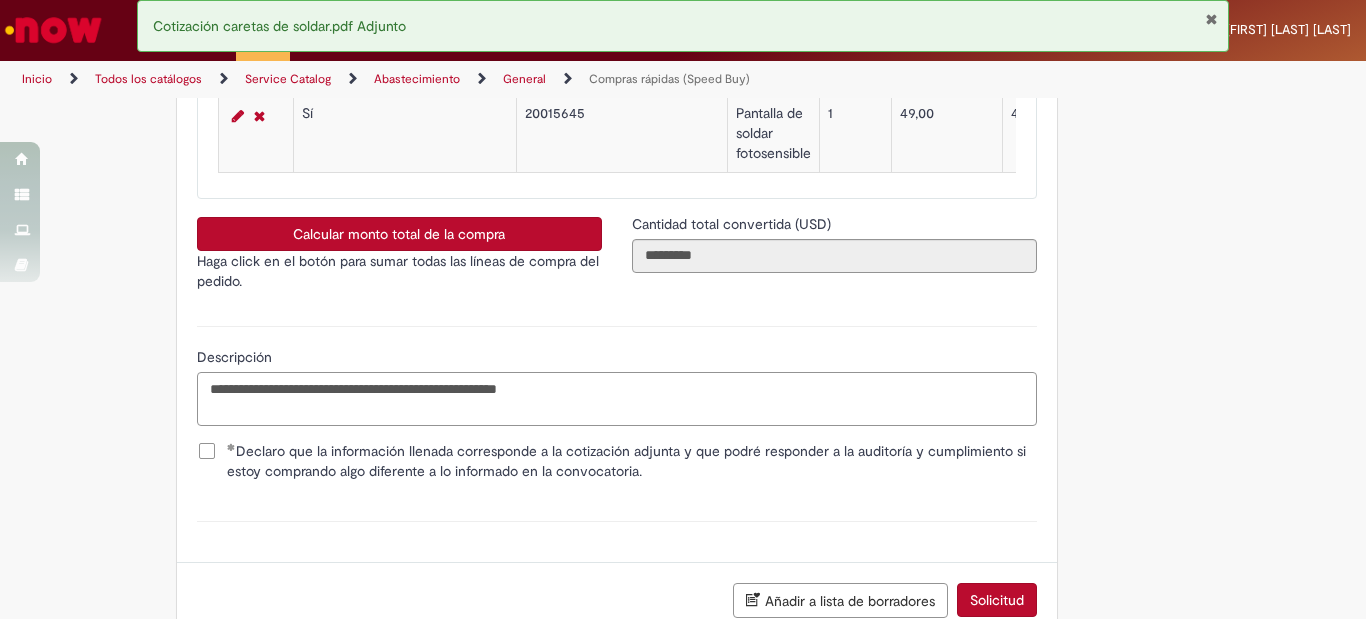 click on "**********" at bounding box center [617, 399] 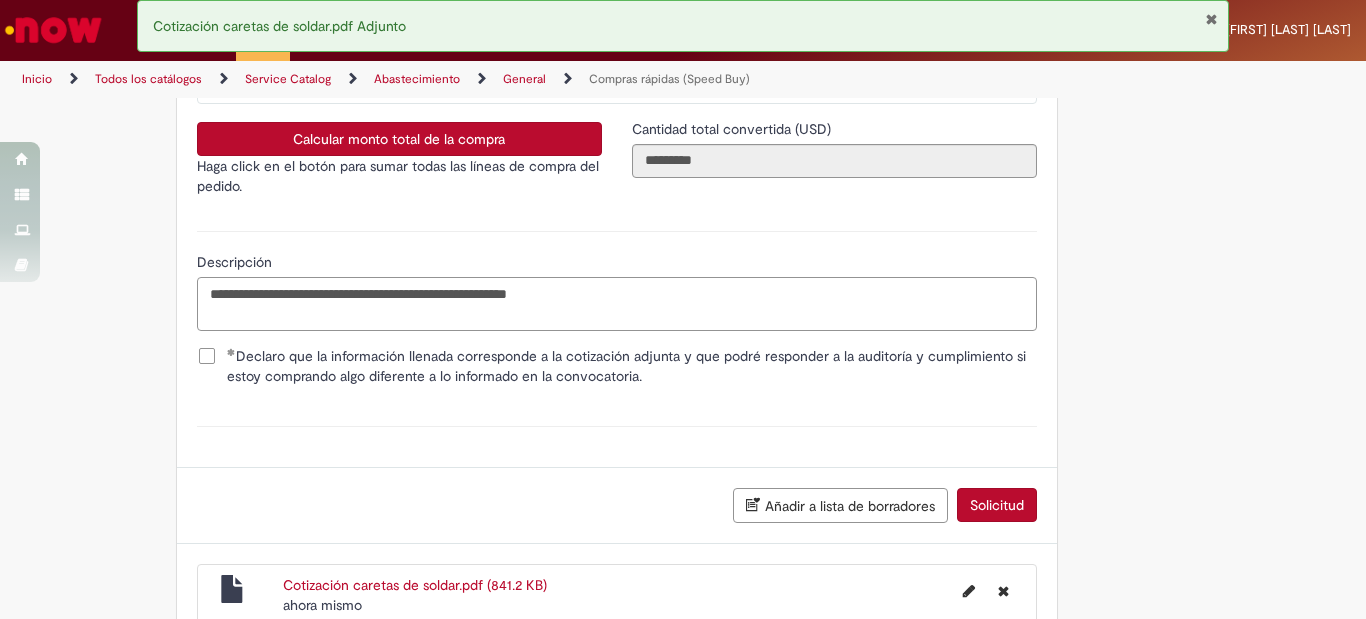 scroll, scrollTop: 3316, scrollLeft: 0, axis: vertical 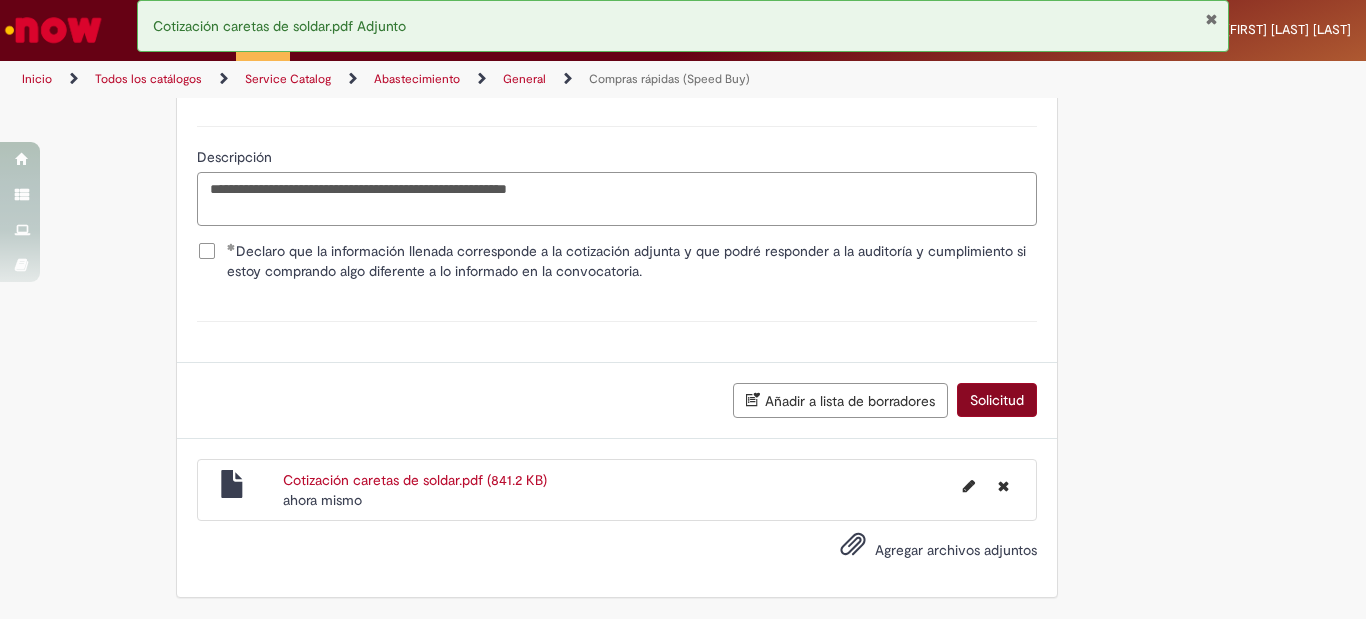 type on "**********" 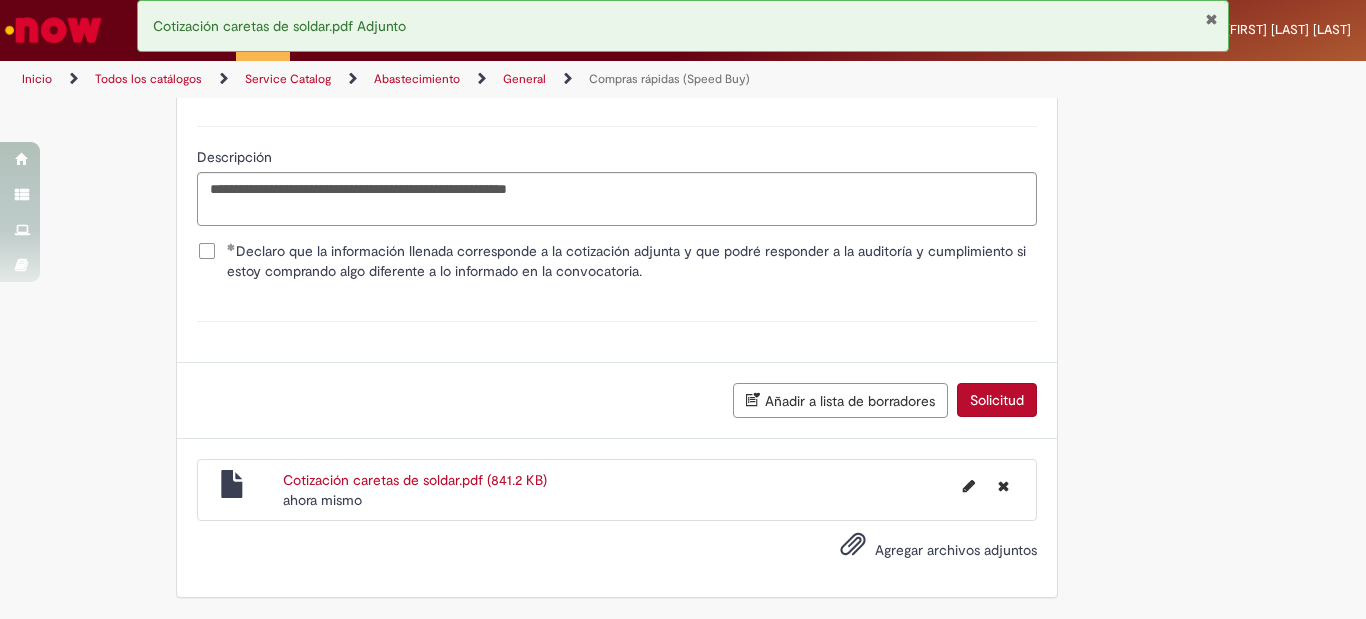 click on "Solicitud" at bounding box center (997, 400) 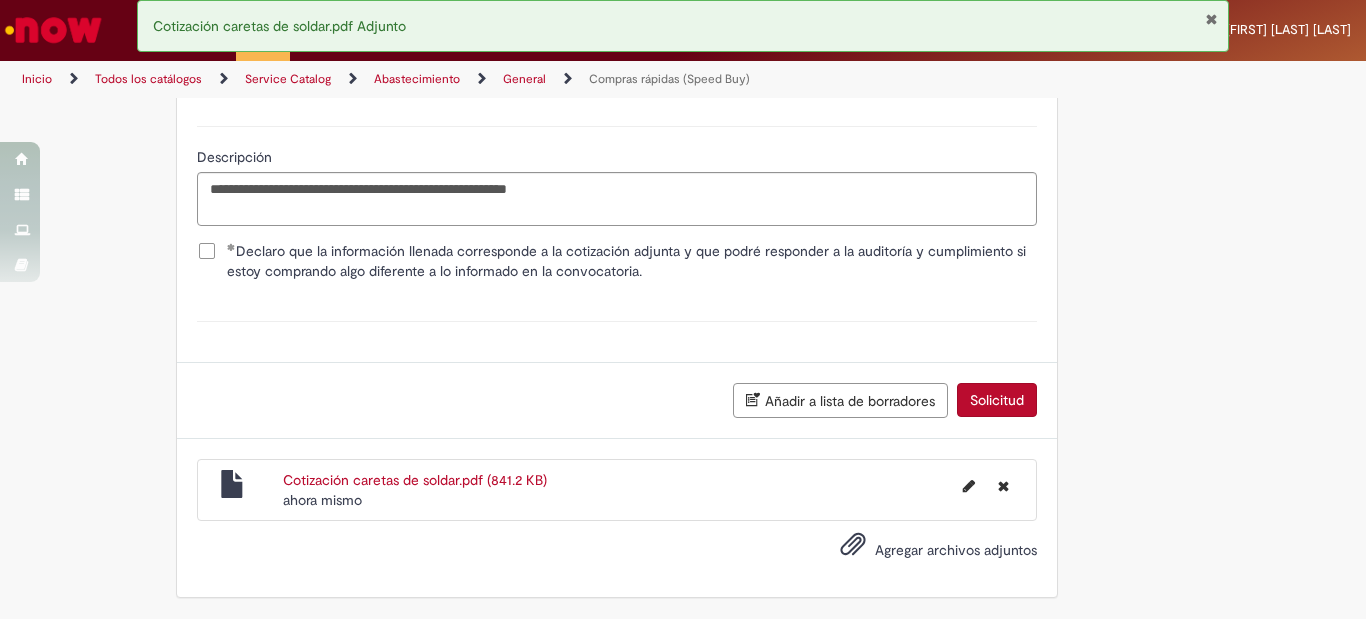 scroll, scrollTop: 3270, scrollLeft: 0, axis: vertical 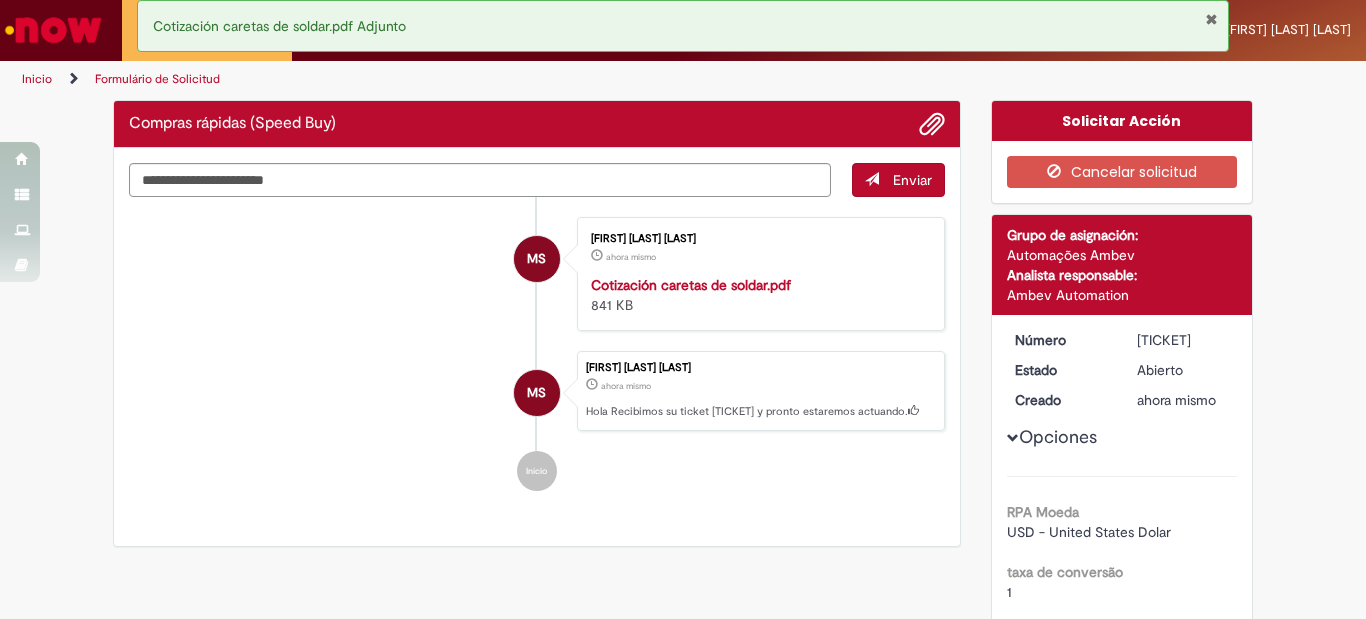 click at bounding box center (1211, 19) 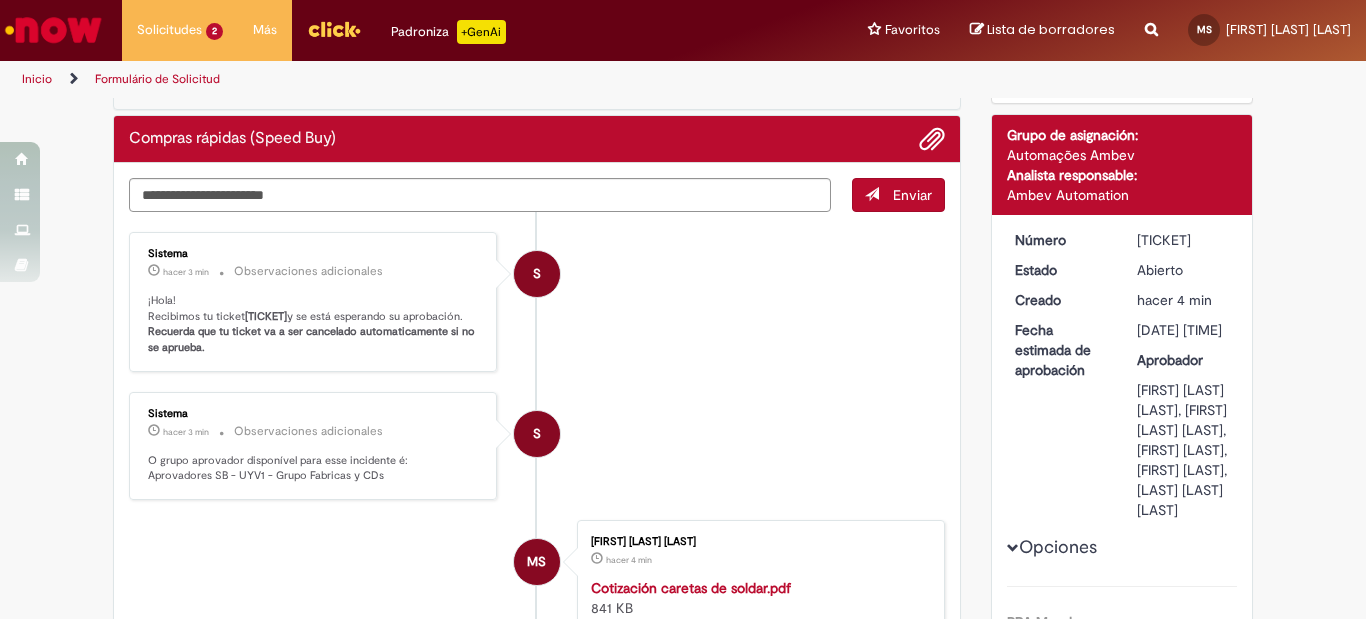 scroll, scrollTop: 0, scrollLeft: 0, axis: both 